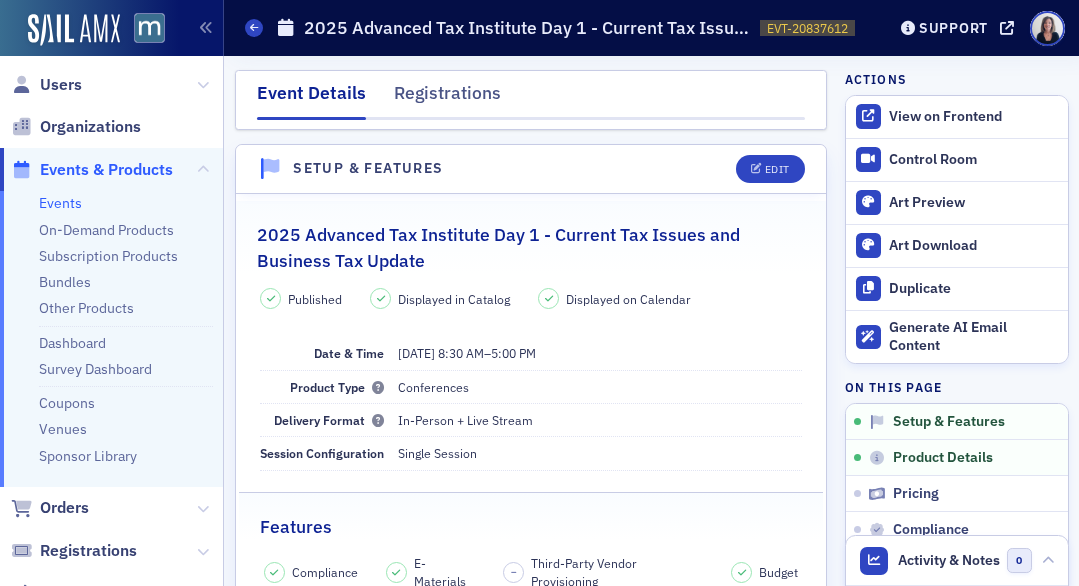 scroll, scrollTop: 0, scrollLeft: 0, axis: both 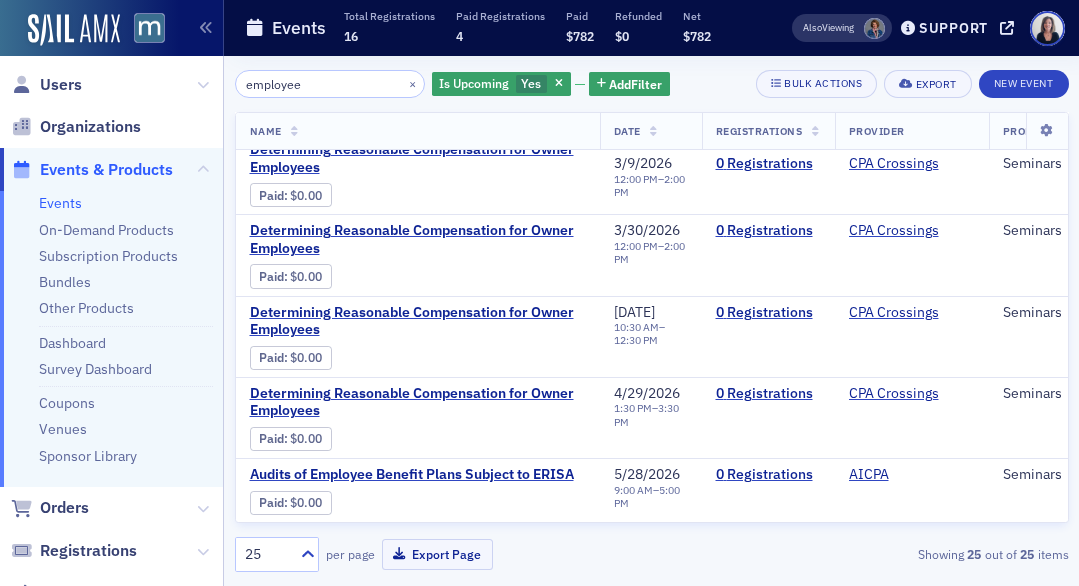 click on "employee" 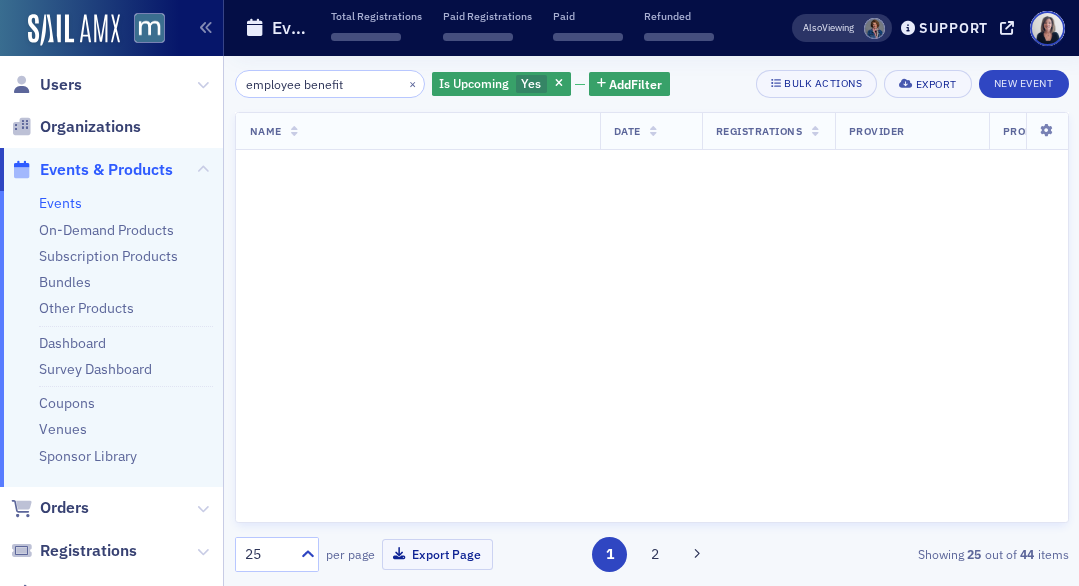 scroll, scrollTop: 1612, scrollLeft: 0, axis: vertical 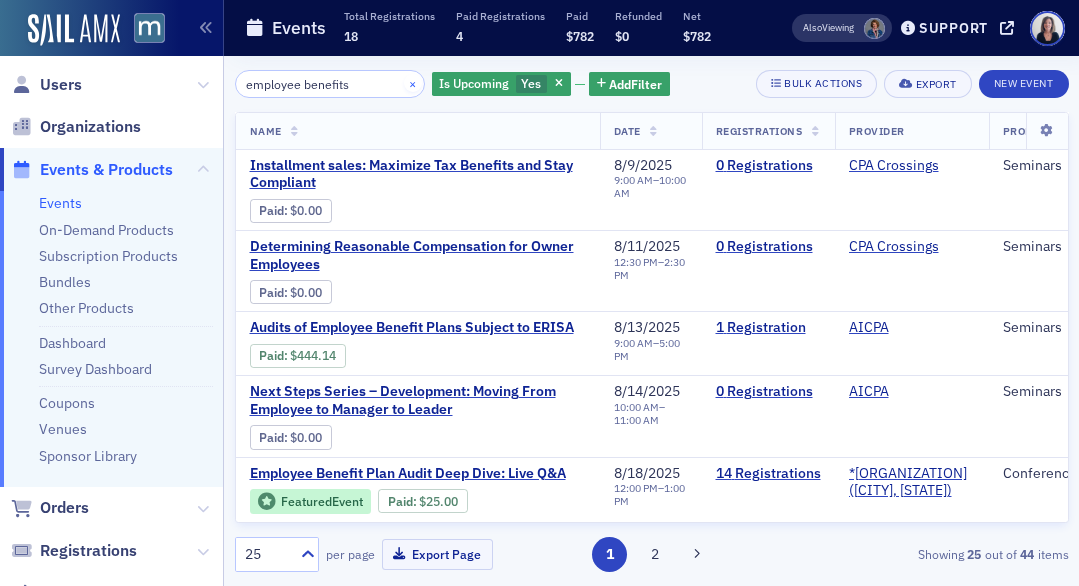 type on "employee benefits" 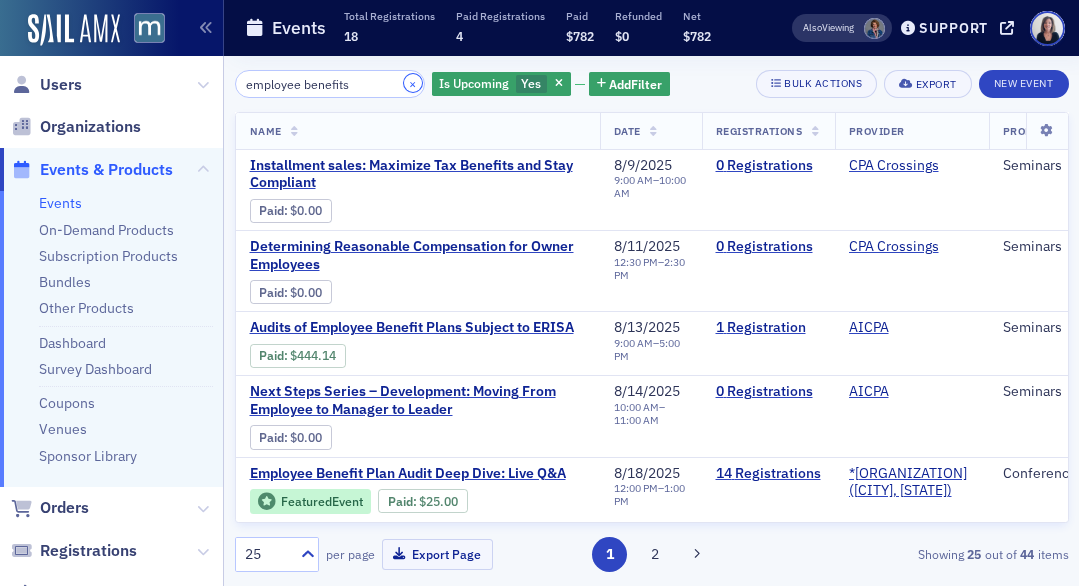 click on "×" 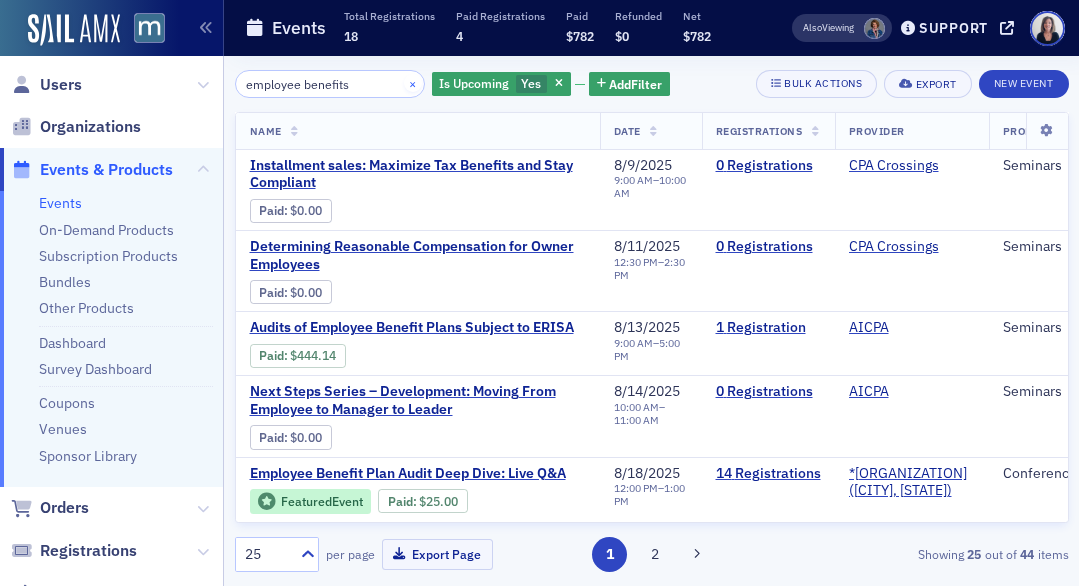 type 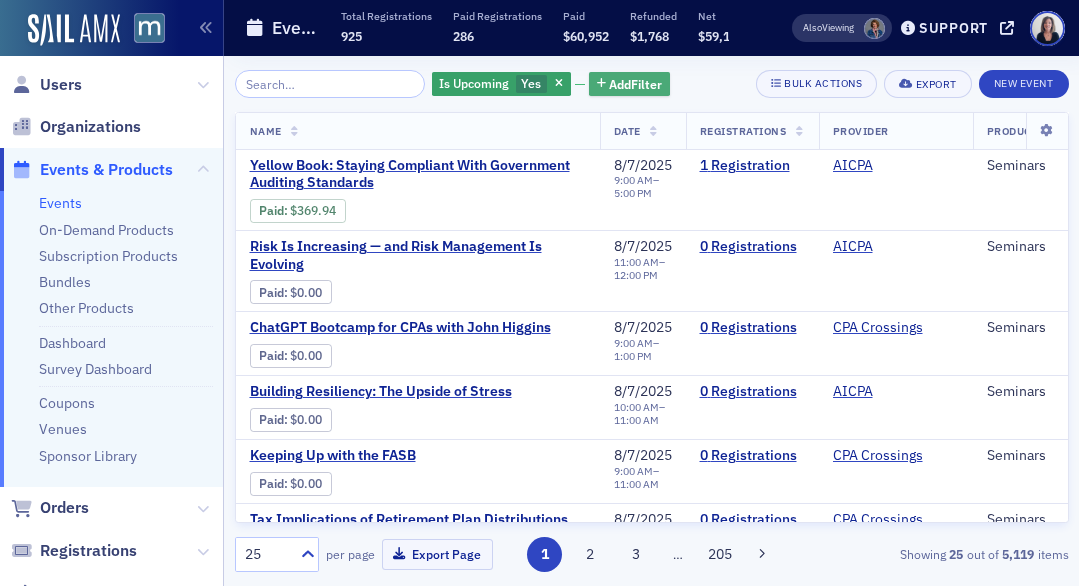 click on "Add  Filter" 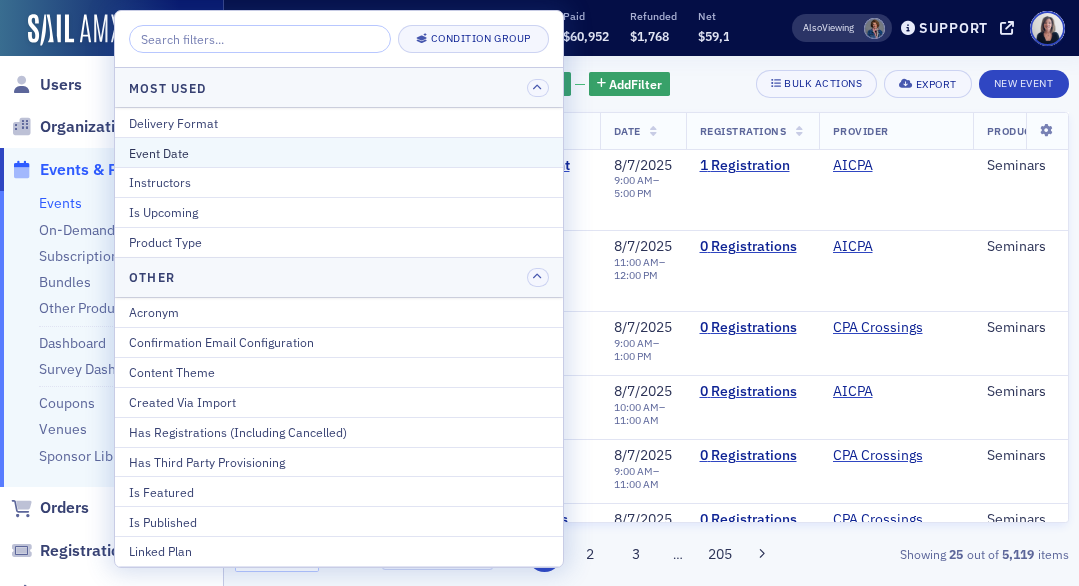 click on "Event Date" at bounding box center [339, 153] 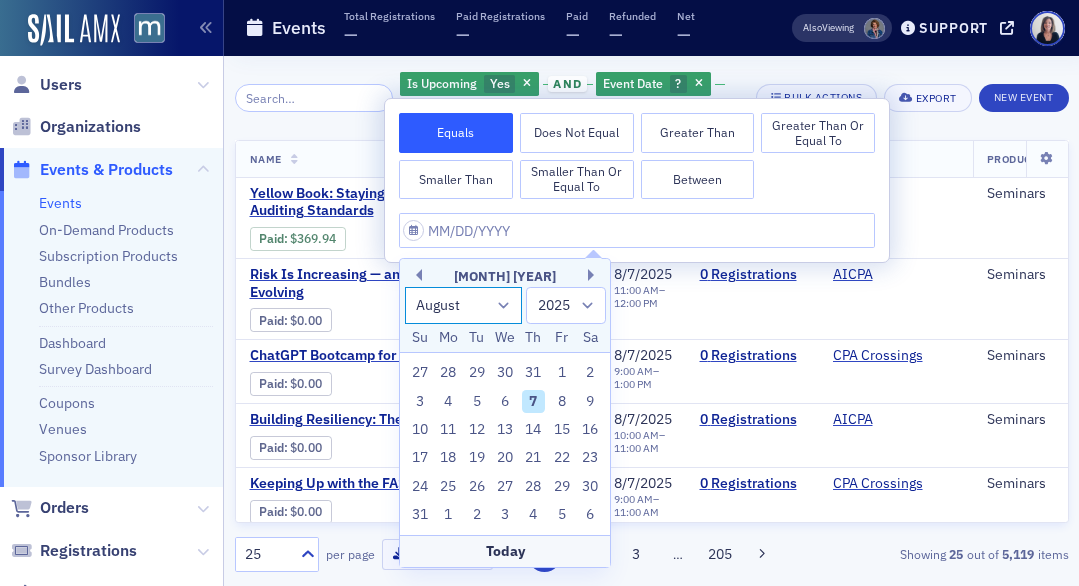 click on "January February March April May June July August September October November December" at bounding box center [464, 305] 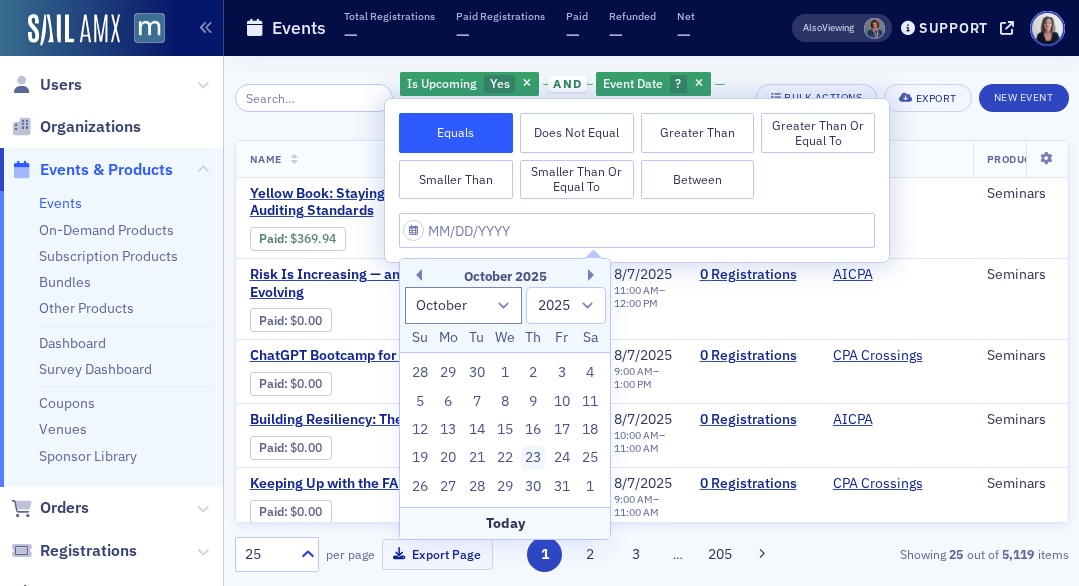 click on "23" at bounding box center (534, 458) 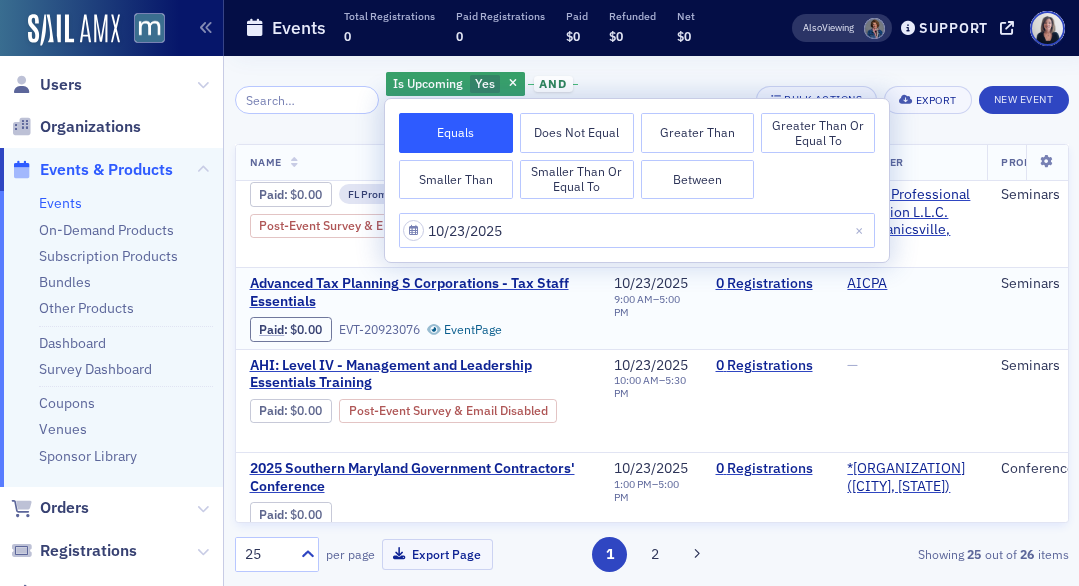 scroll, scrollTop: 57, scrollLeft: 0, axis: vertical 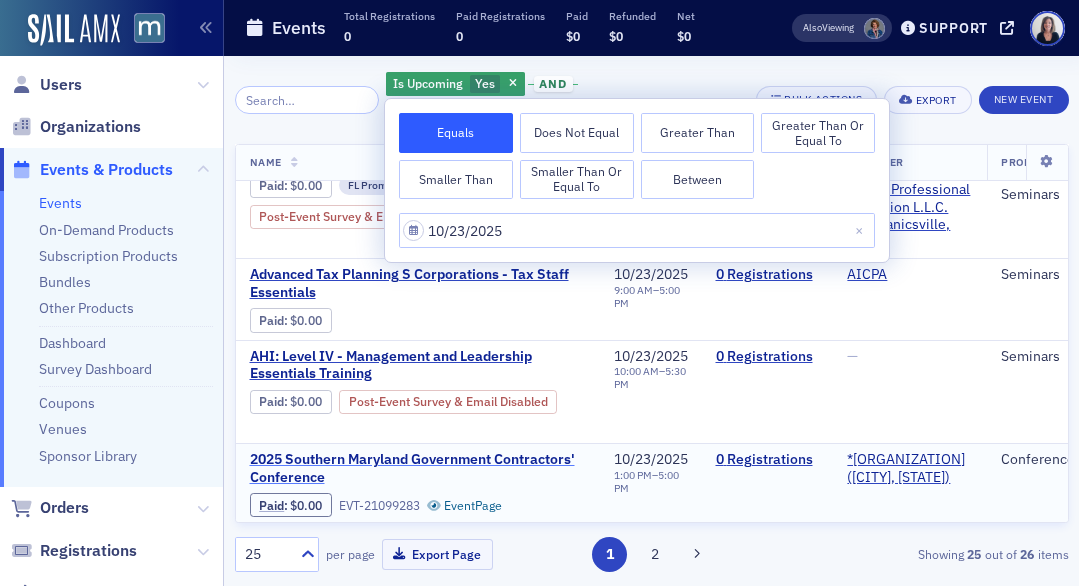 click on "2025 Southern Maryland Government Contractors' Conference" 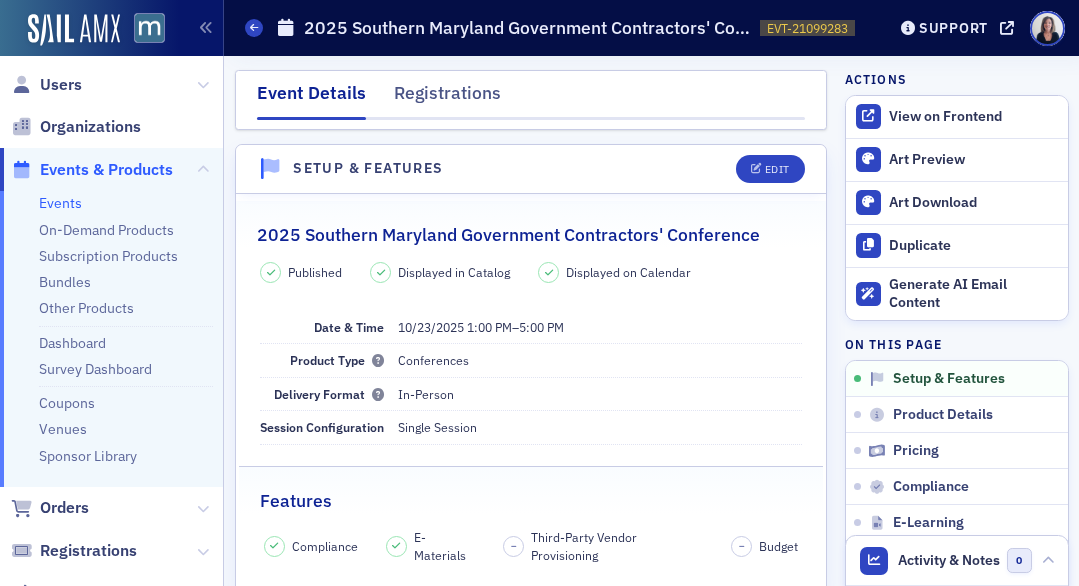 scroll, scrollTop: 0, scrollLeft: 0, axis: both 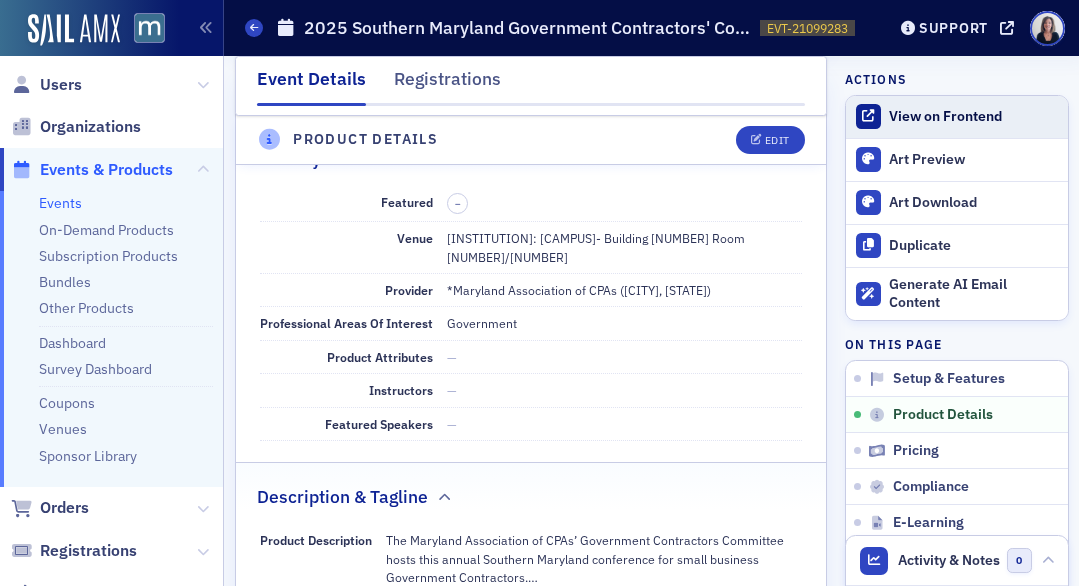 click on "View on Frontend" 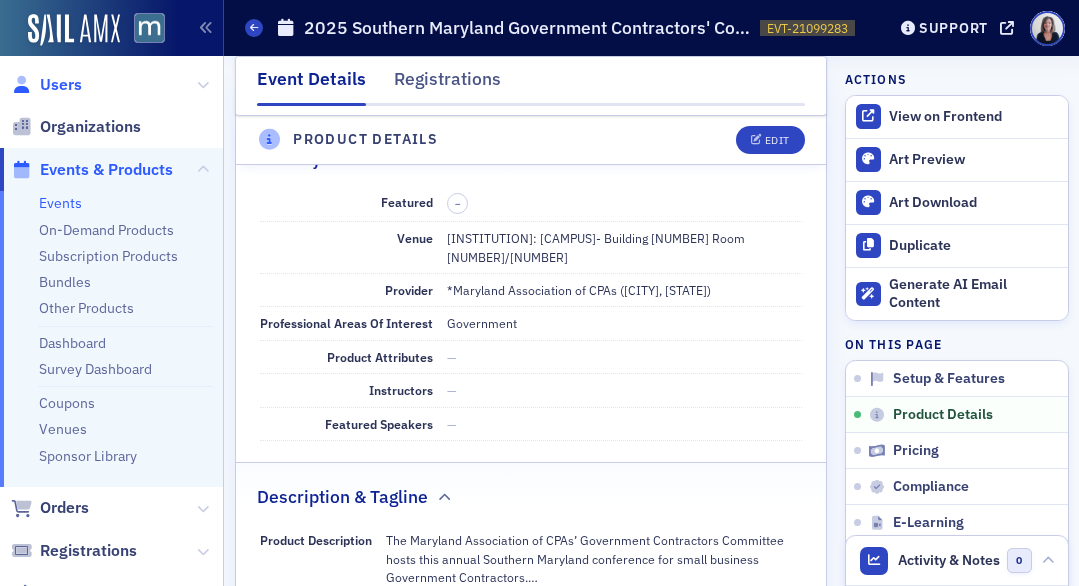 click on "Users" 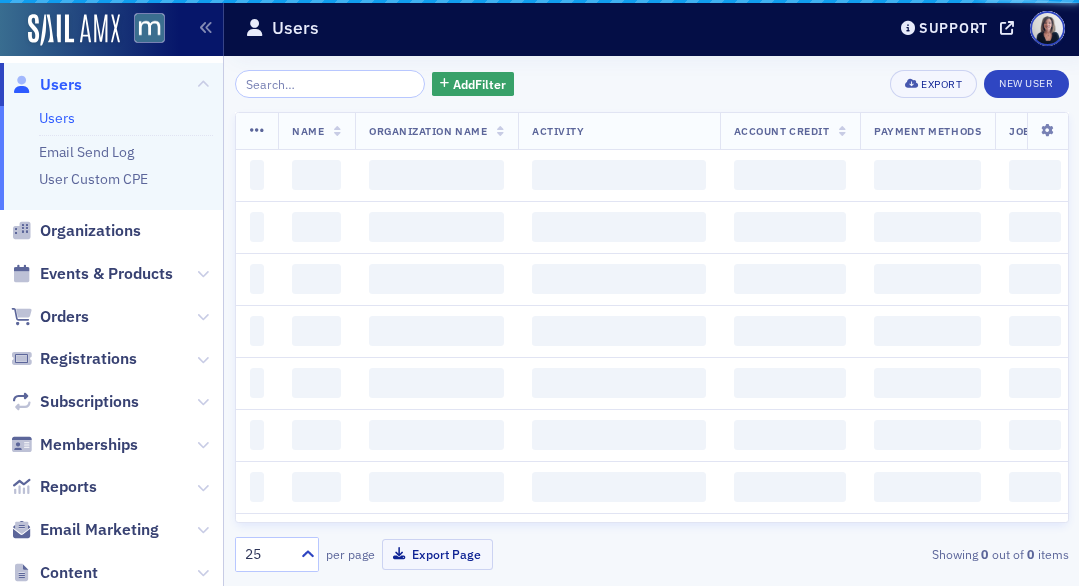 scroll, scrollTop: 0, scrollLeft: 0, axis: both 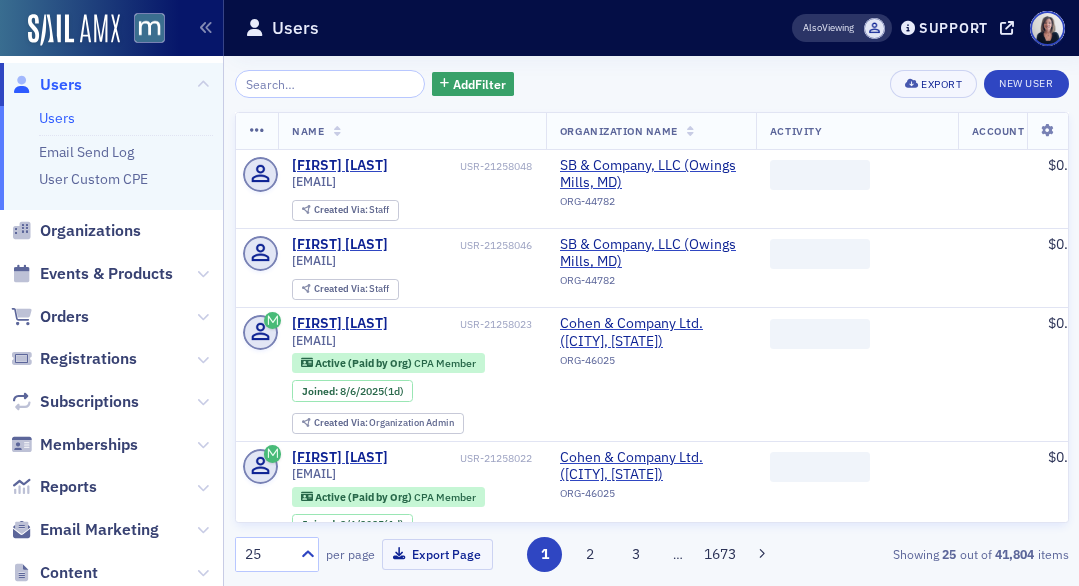 click 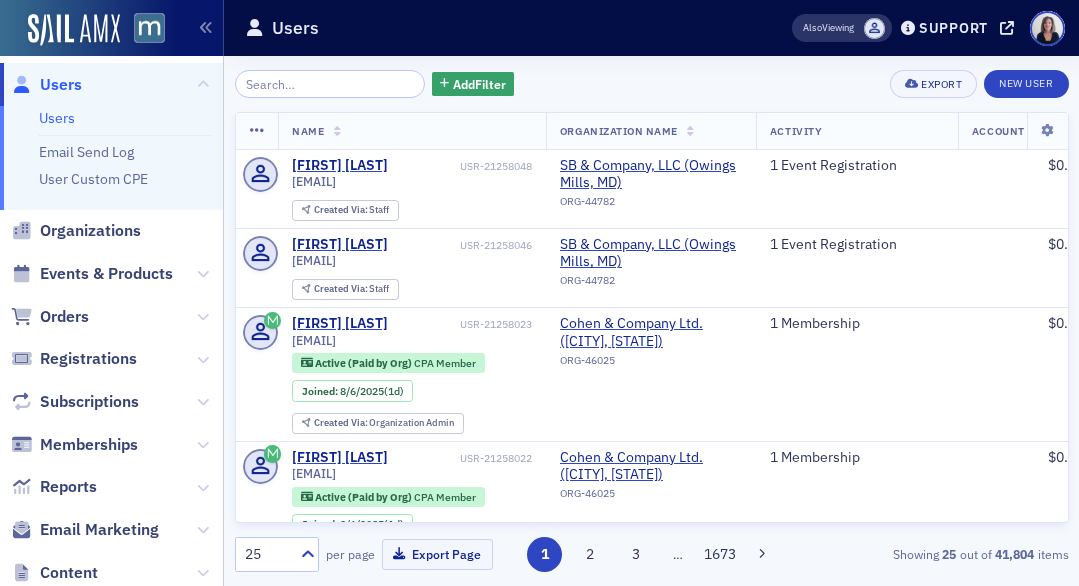 click 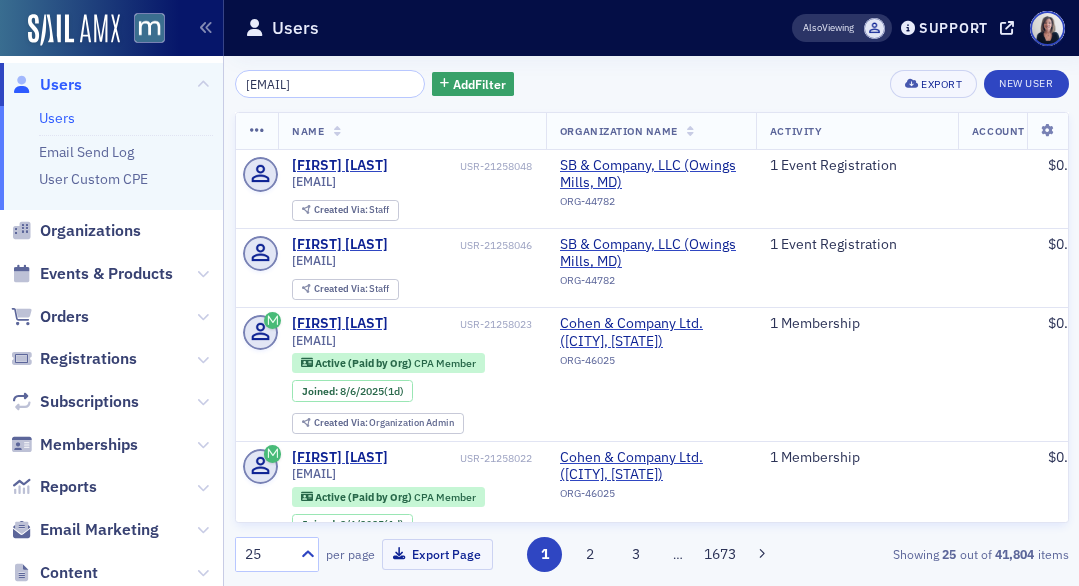 scroll, scrollTop: 0, scrollLeft: 25, axis: horizontal 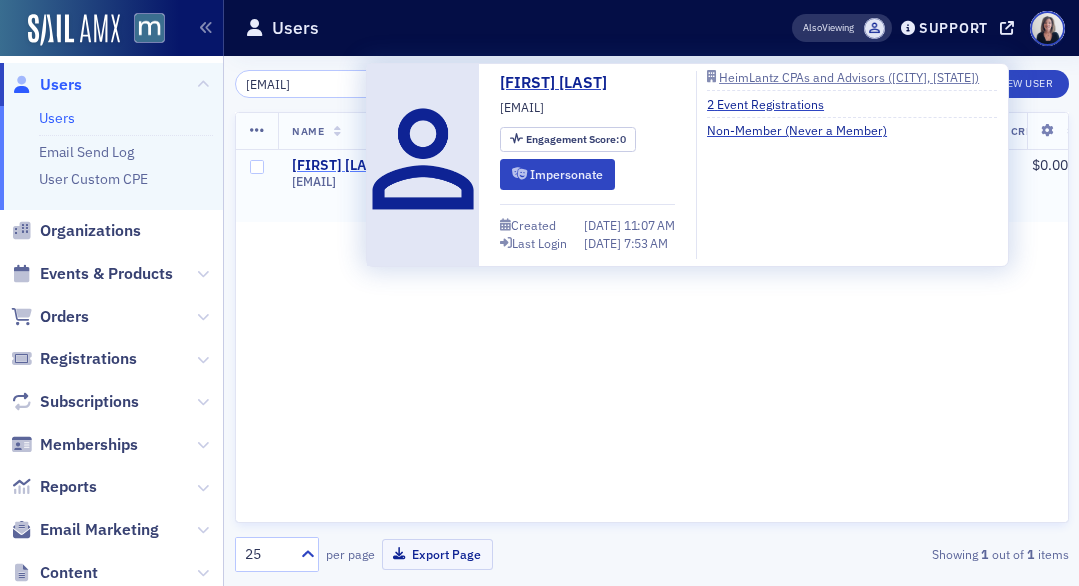 type on "mark.machi@heimlantz.com" 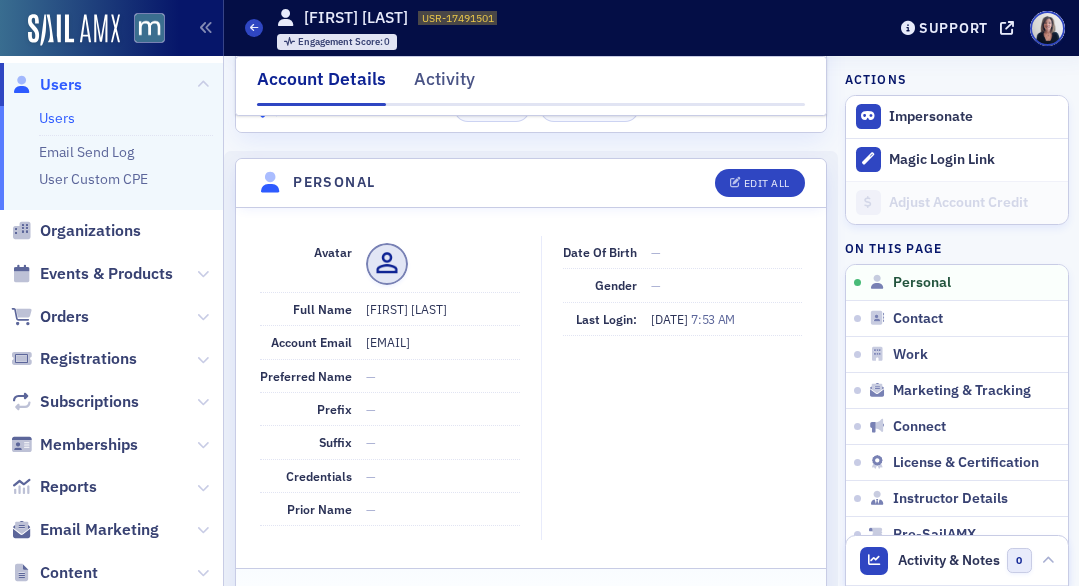 scroll, scrollTop: 168, scrollLeft: 0, axis: vertical 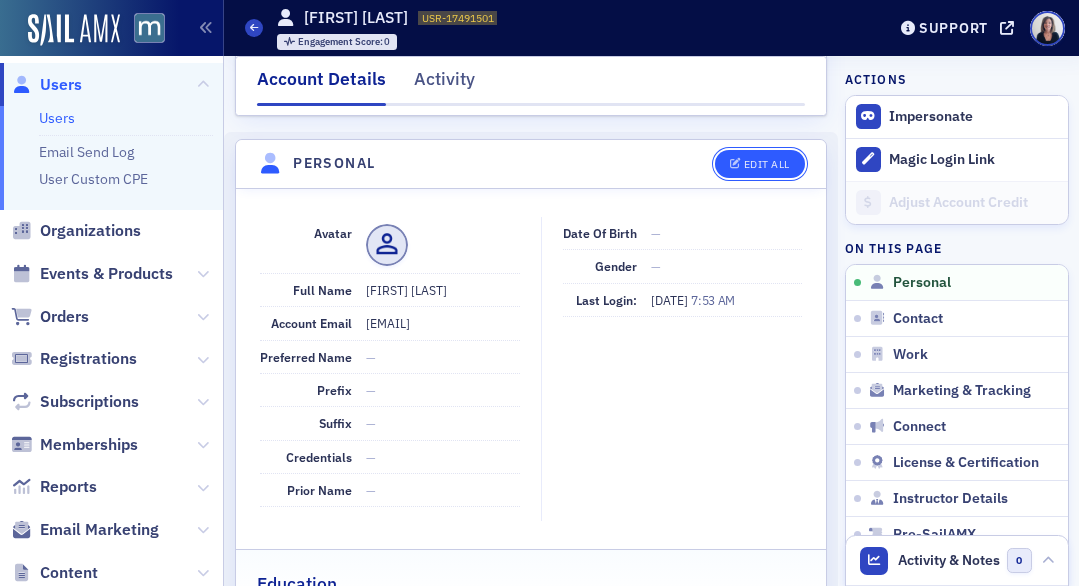 click on "Edit All" 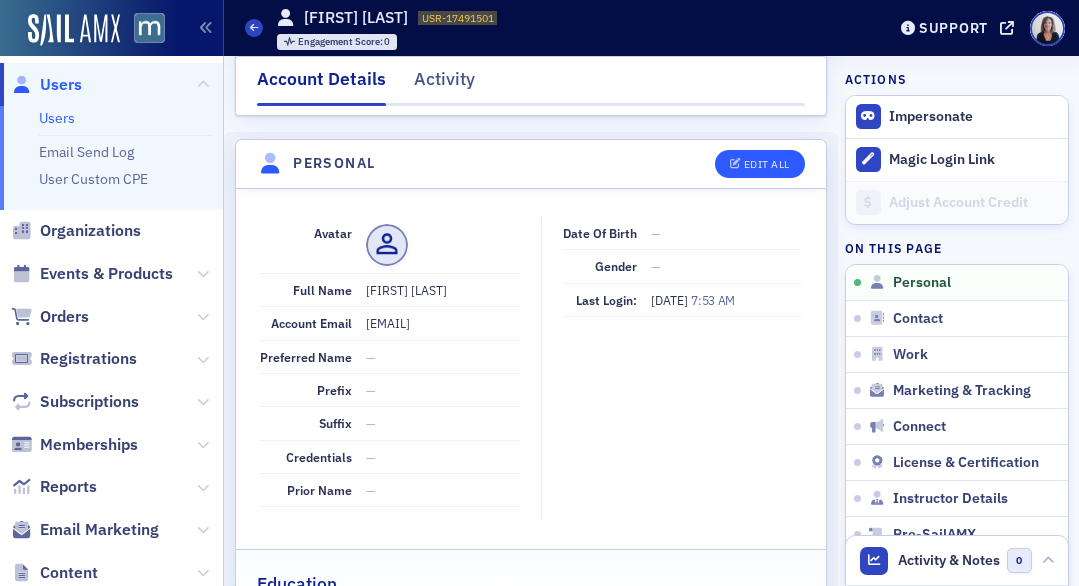 select on "US" 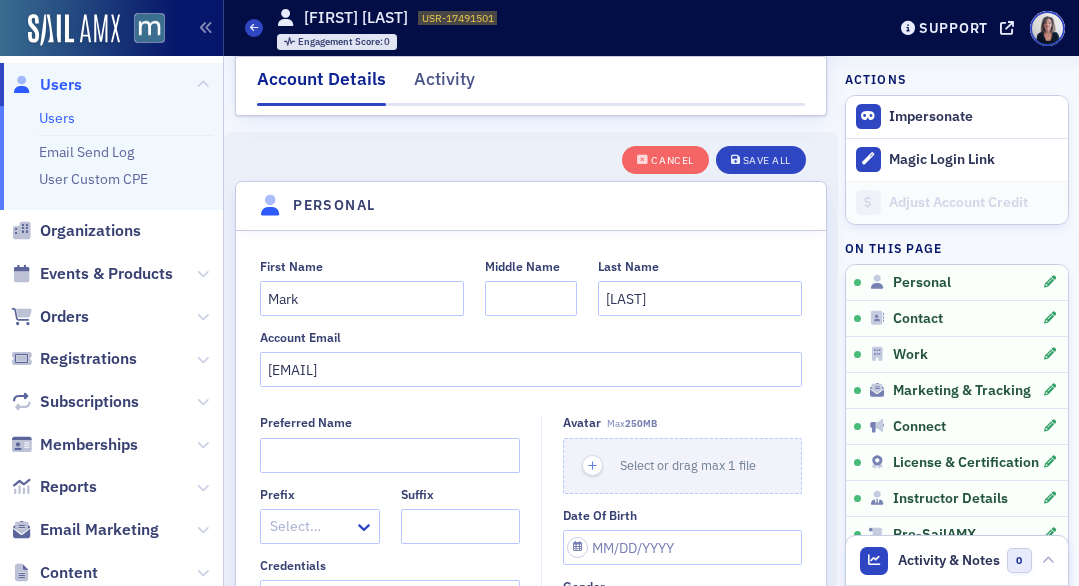 scroll, scrollTop: 233, scrollLeft: 0, axis: vertical 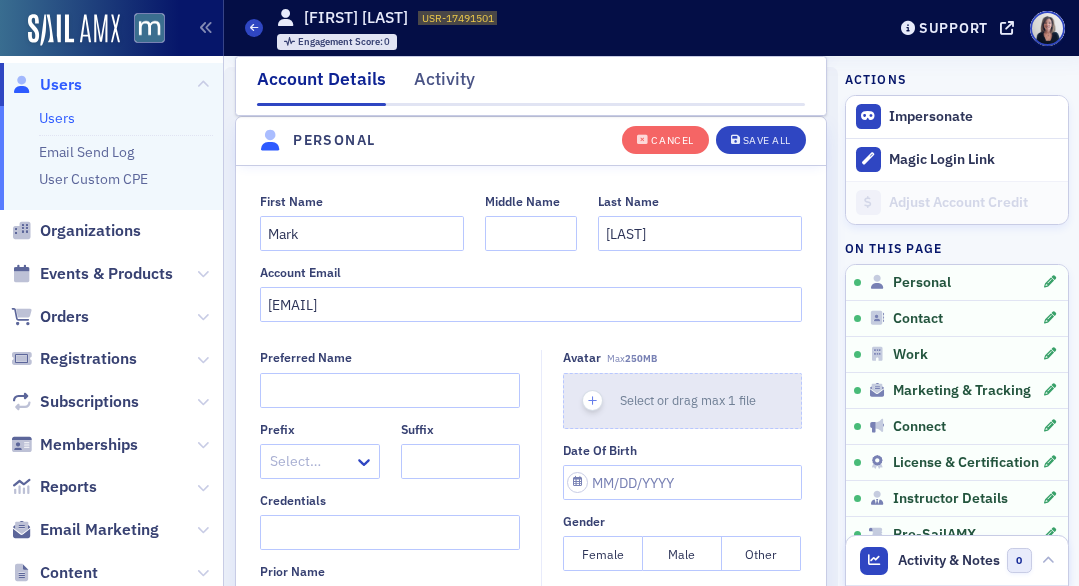 click on "Select or drag max 1 file" 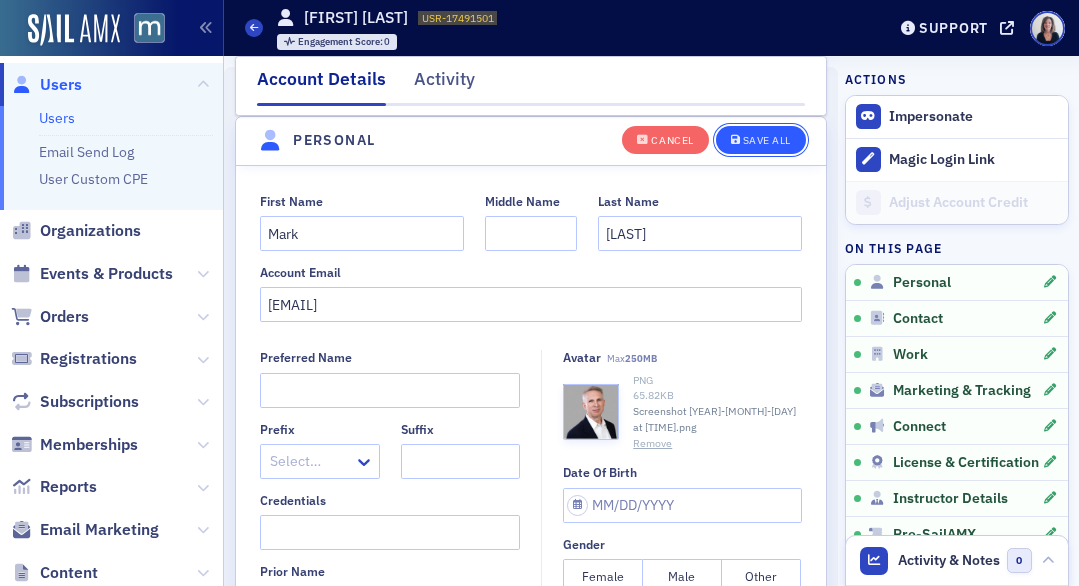 click on "Save All" 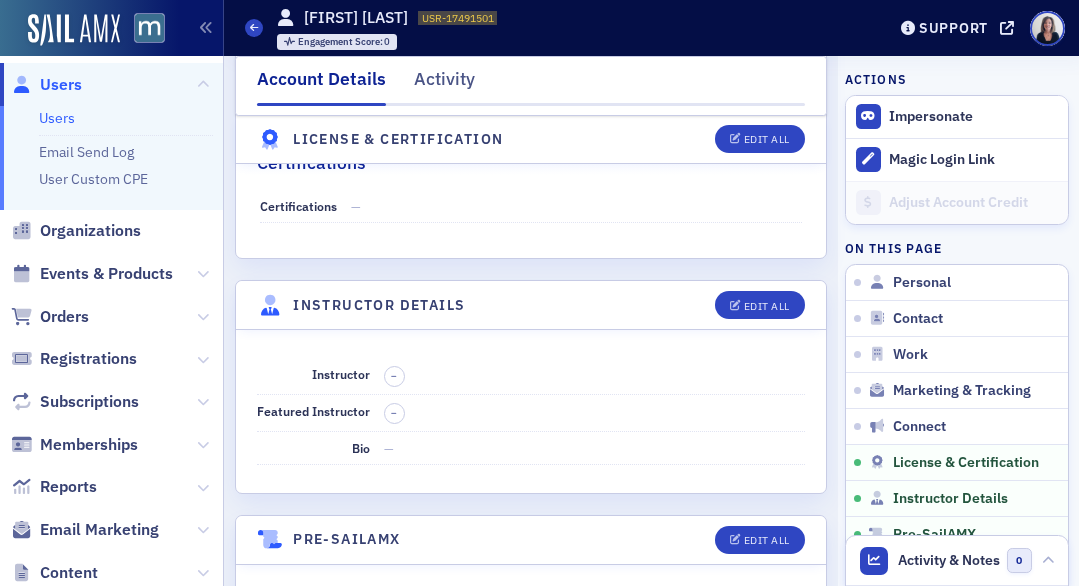 scroll, scrollTop: 3648, scrollLeft: 0, axis: vertical 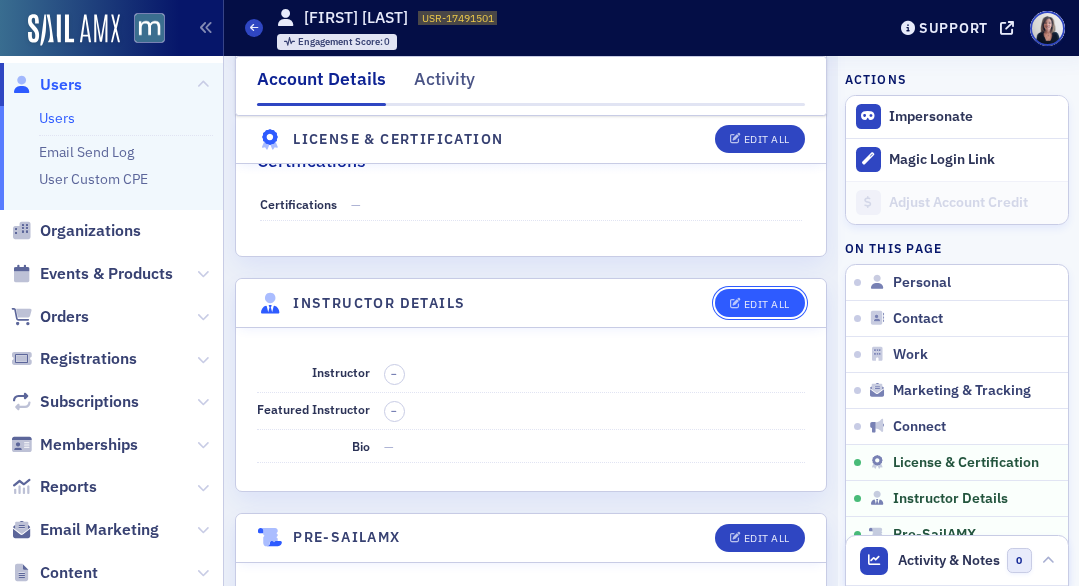 click on "Edit All" 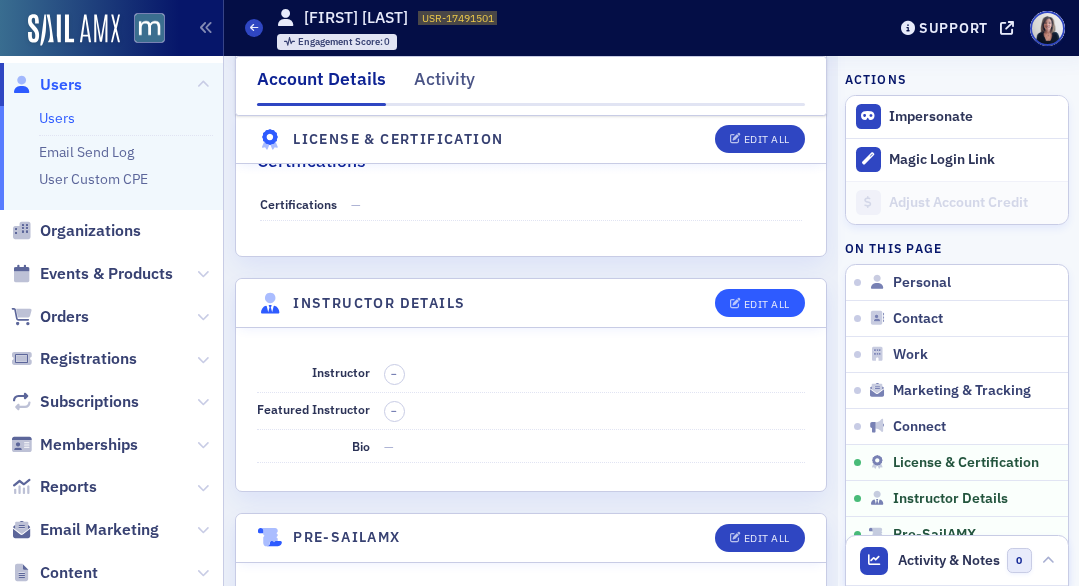 select on "US" 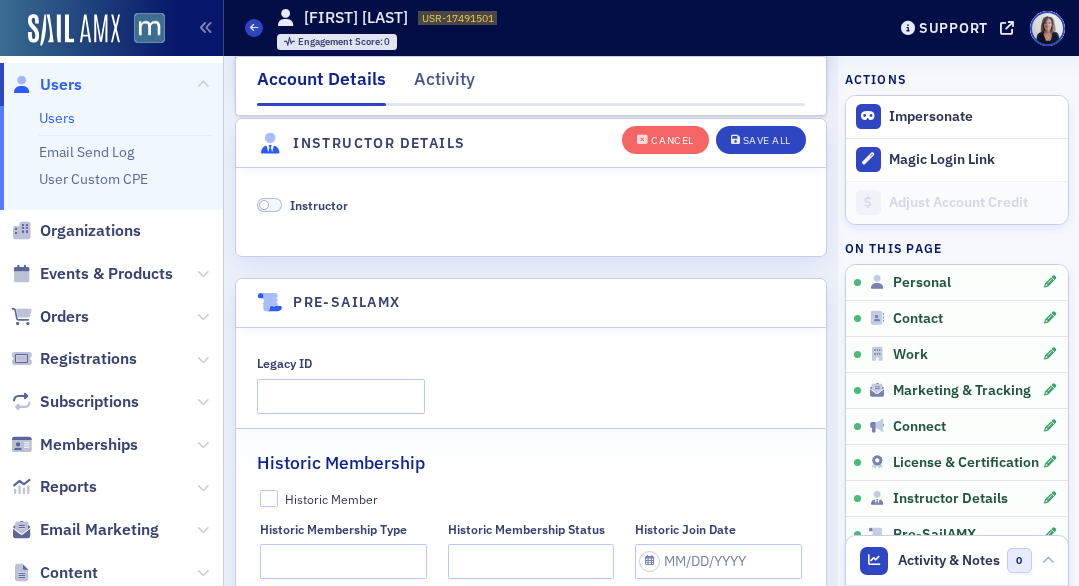 scroll, scrollTop: 3988, scrollLeft: 0, axis: vertical 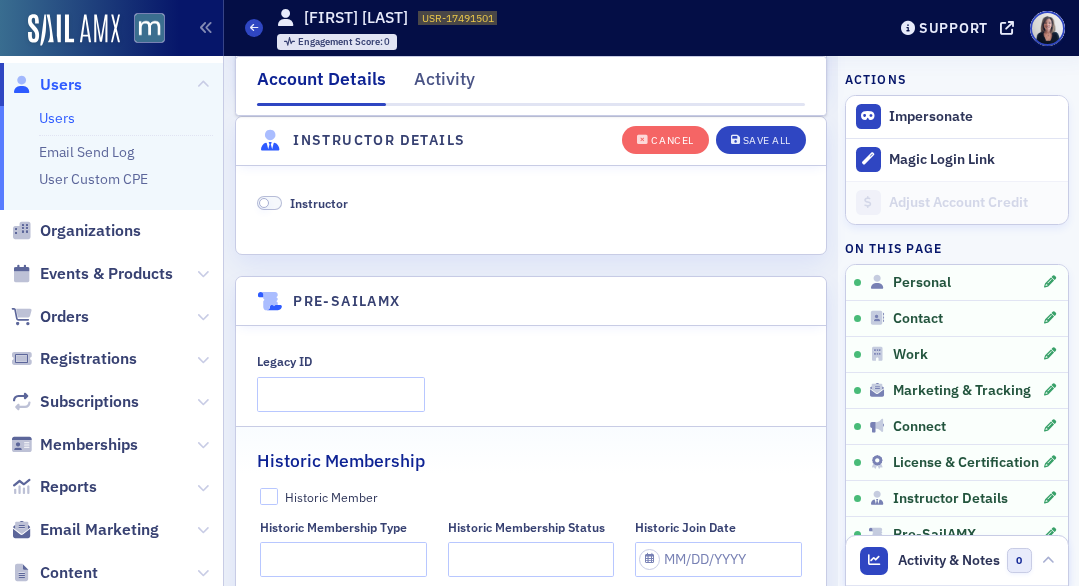 click 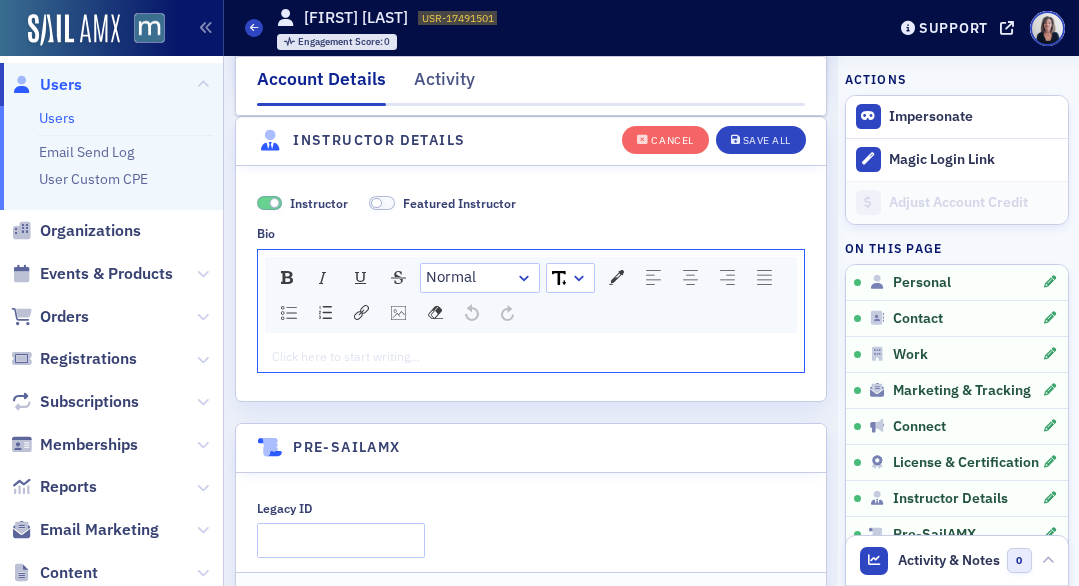 click 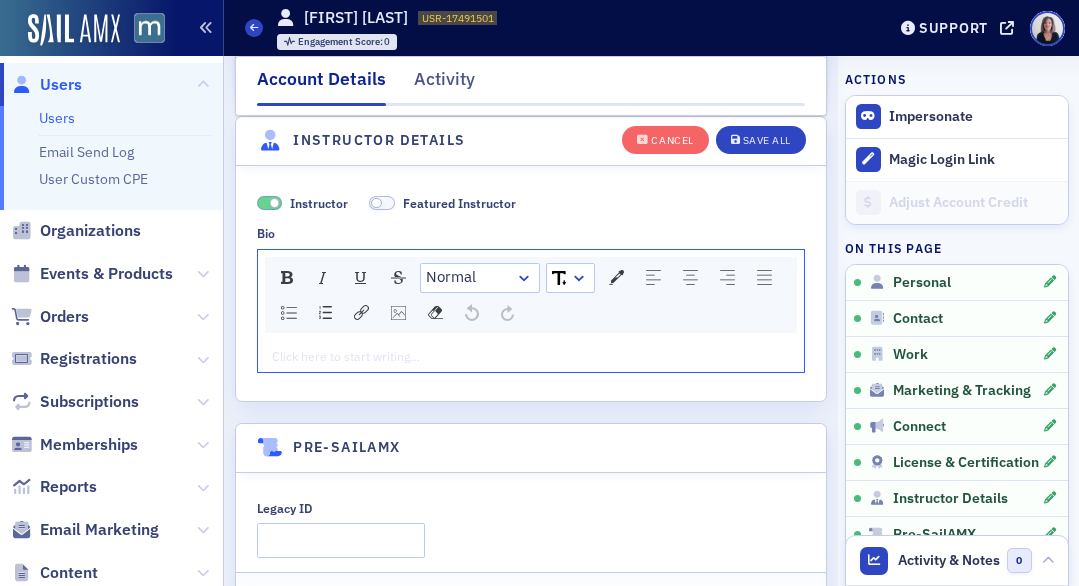 scroll, scrollTop: 4012, scrollLeft: 0, axis: vertical 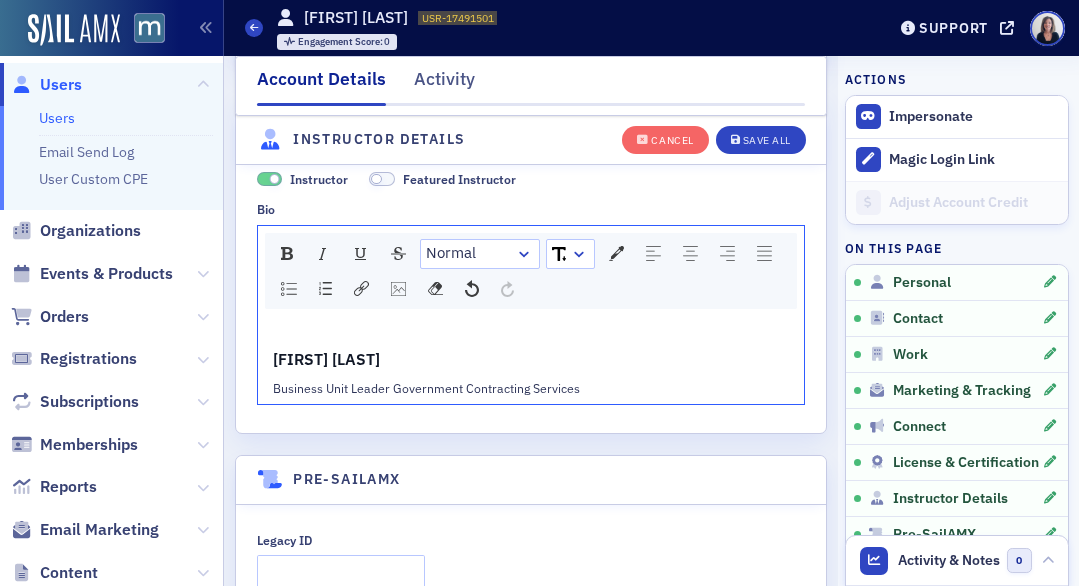 click on "Mark Machi Business Unit Leader Government Contracting Services" 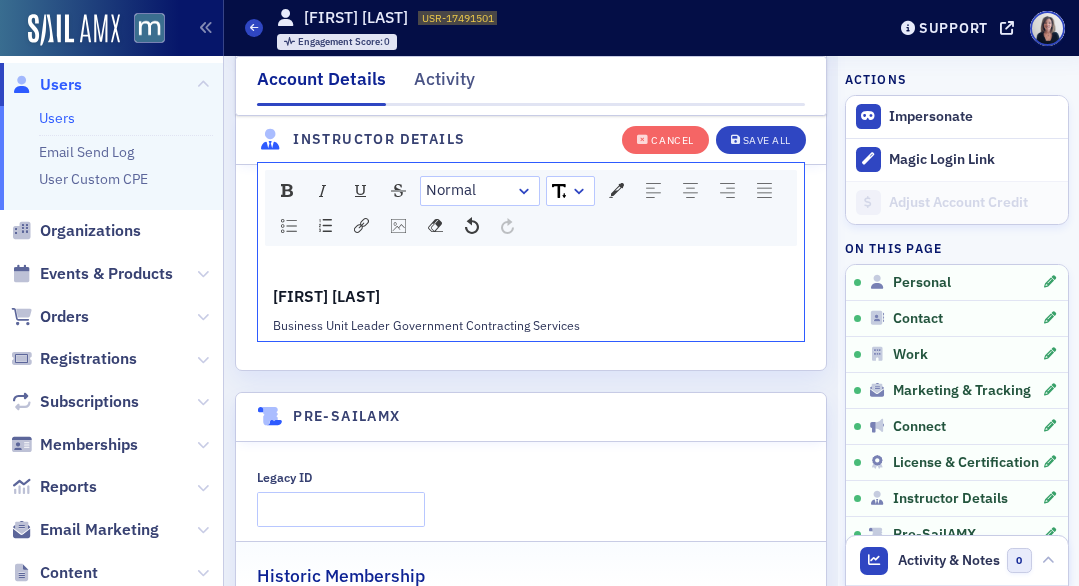 scroll, scrollTop: 4072, scrollLeft: 0, axis: vertical 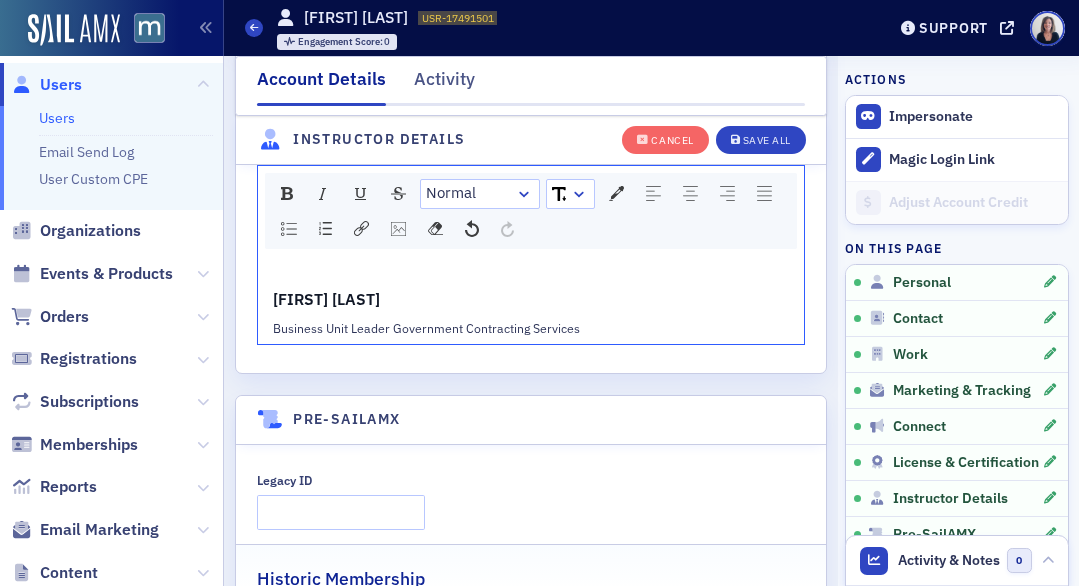 click on "Business Unit Leader Government Contracting Services" 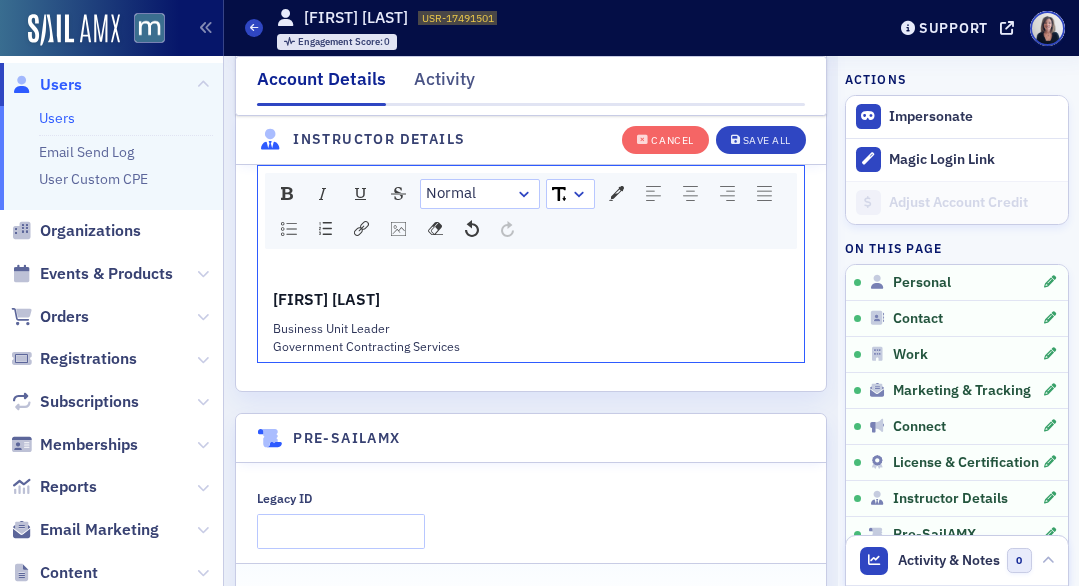 click on "Government Contracting Services" 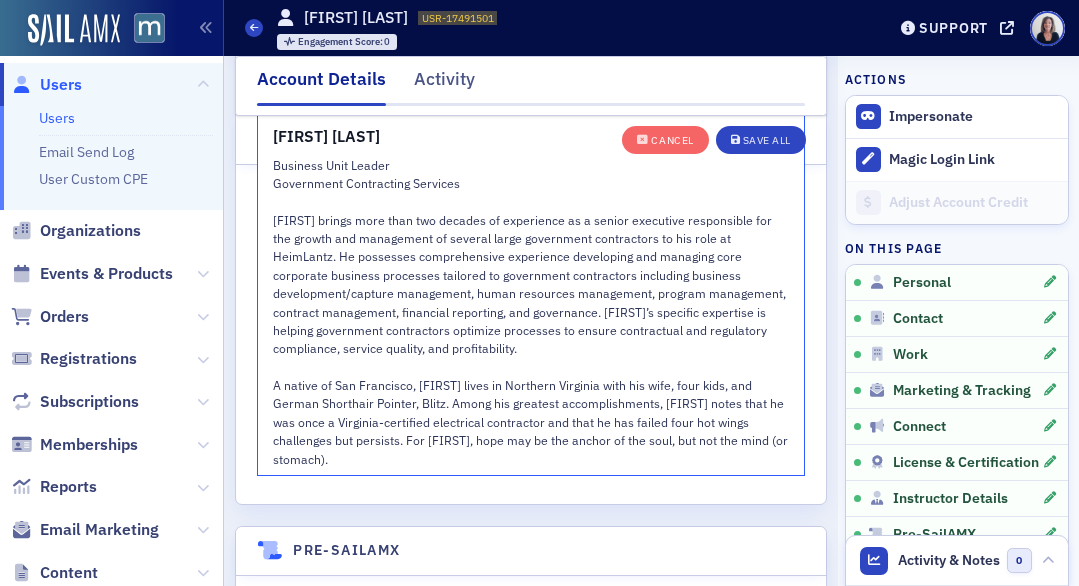 scroll, scrollTop: 4264, scrollLeft: 0, axis: vertical 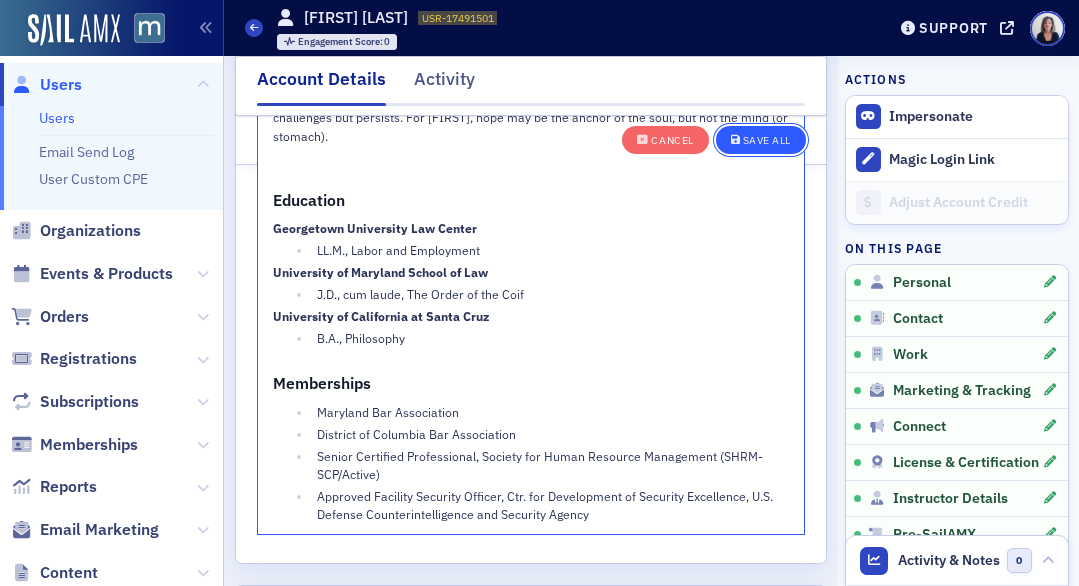 click on "Save All" 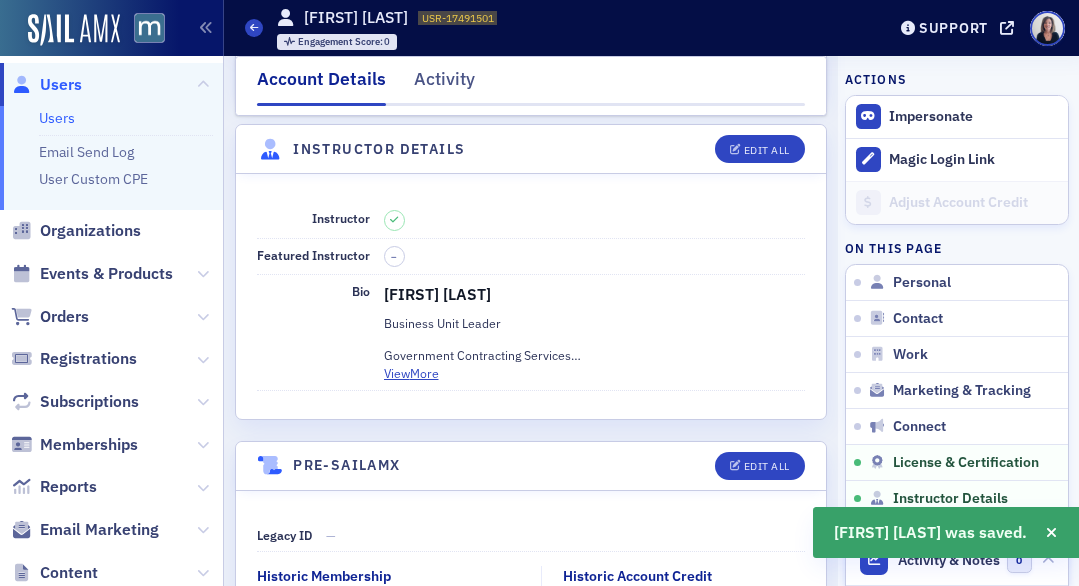 scroll, scrollTop: 3682, scrollLeft: 0, axis: vertical 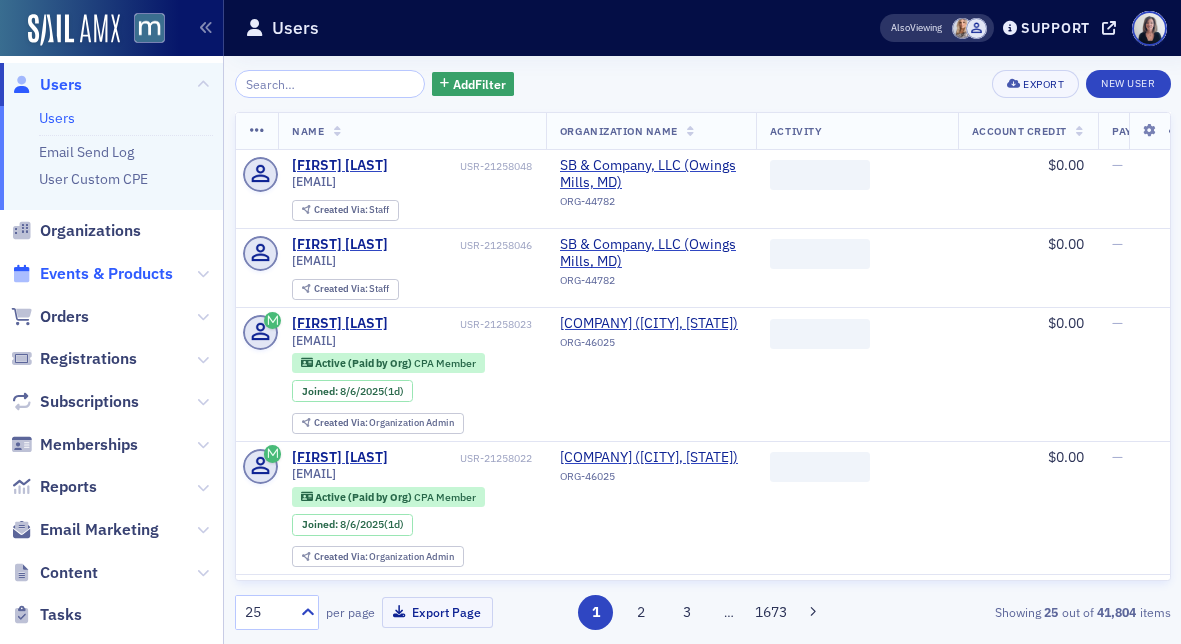 click on "Events & Products" 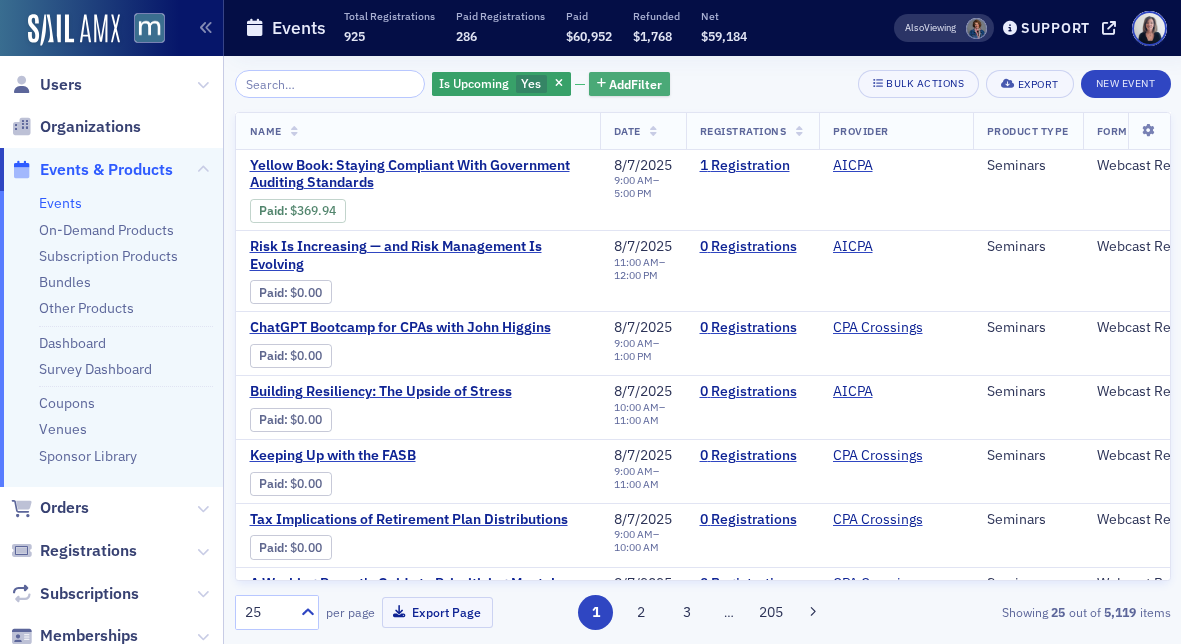 click on "Add  Filter" 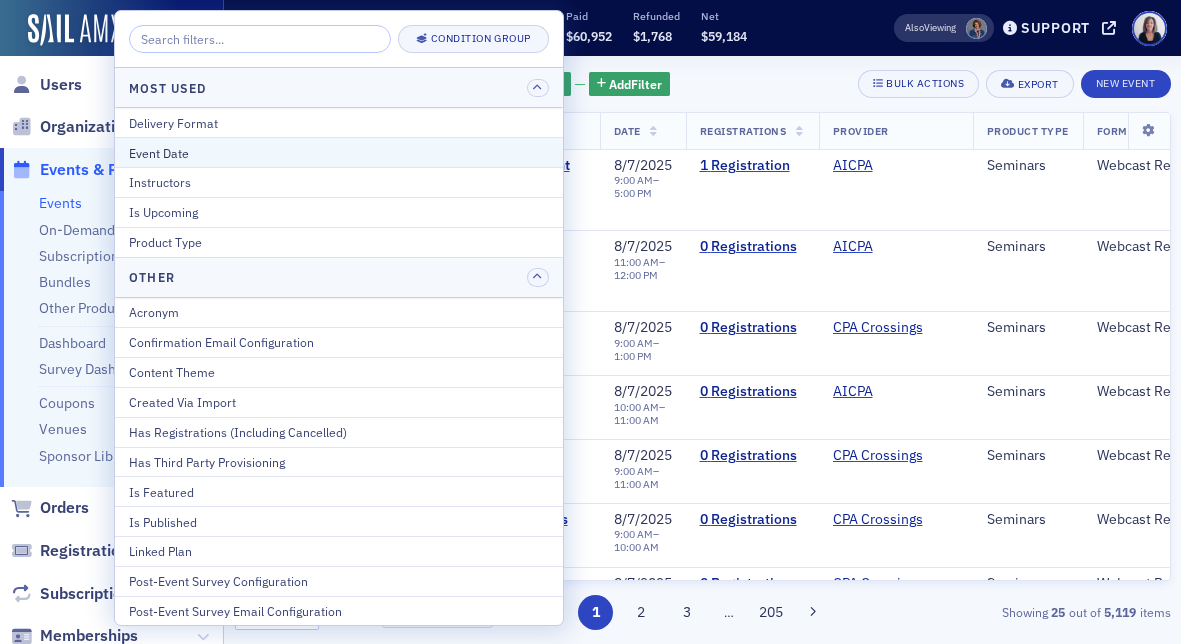 click on "Event Date" at bounding box center (339, 153) 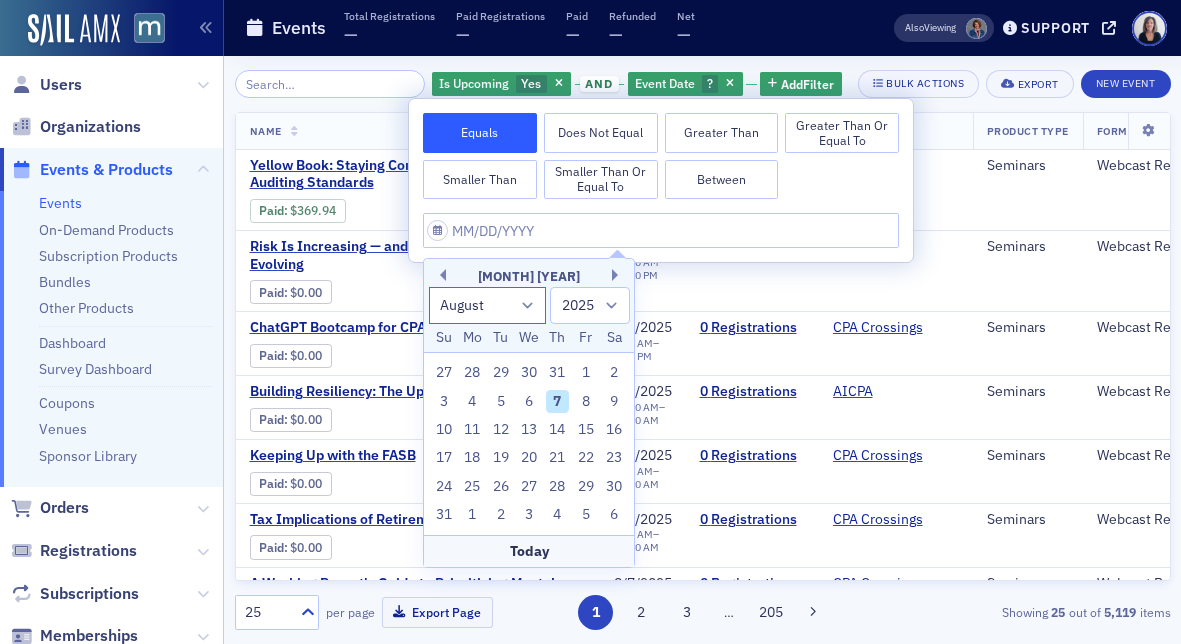click on "January February March April May June July August September October November December" at bounding box center (488, 305) 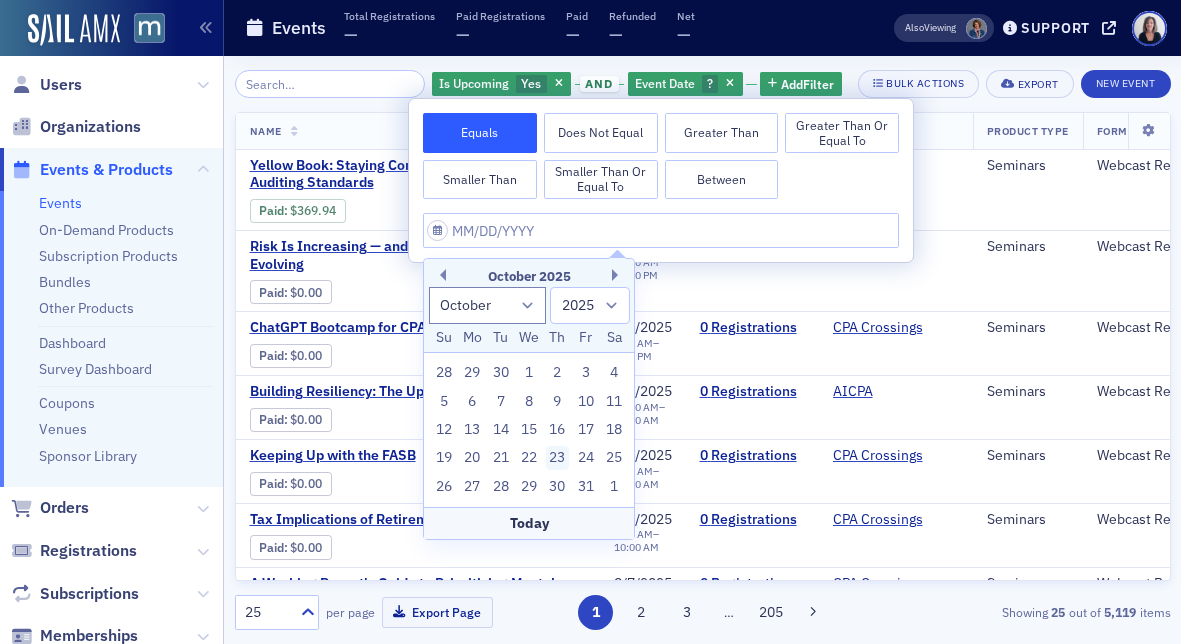 click on "23" at bounding box center [558, 458] 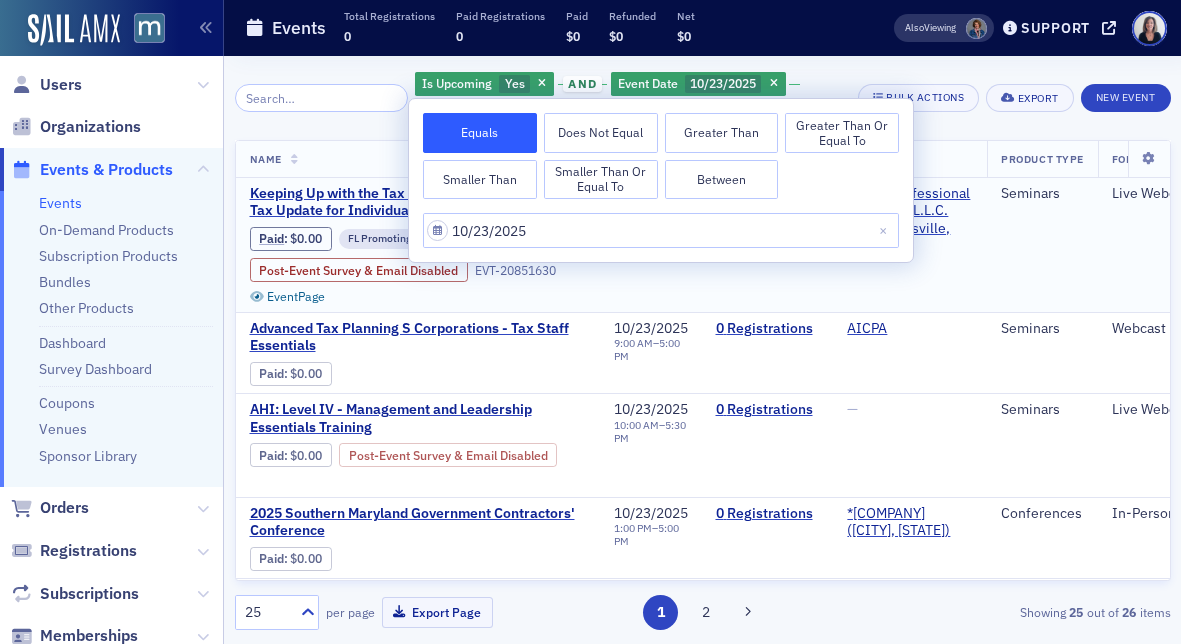 click on "10/23/2025 1:00 PM  –  4:30 PM" 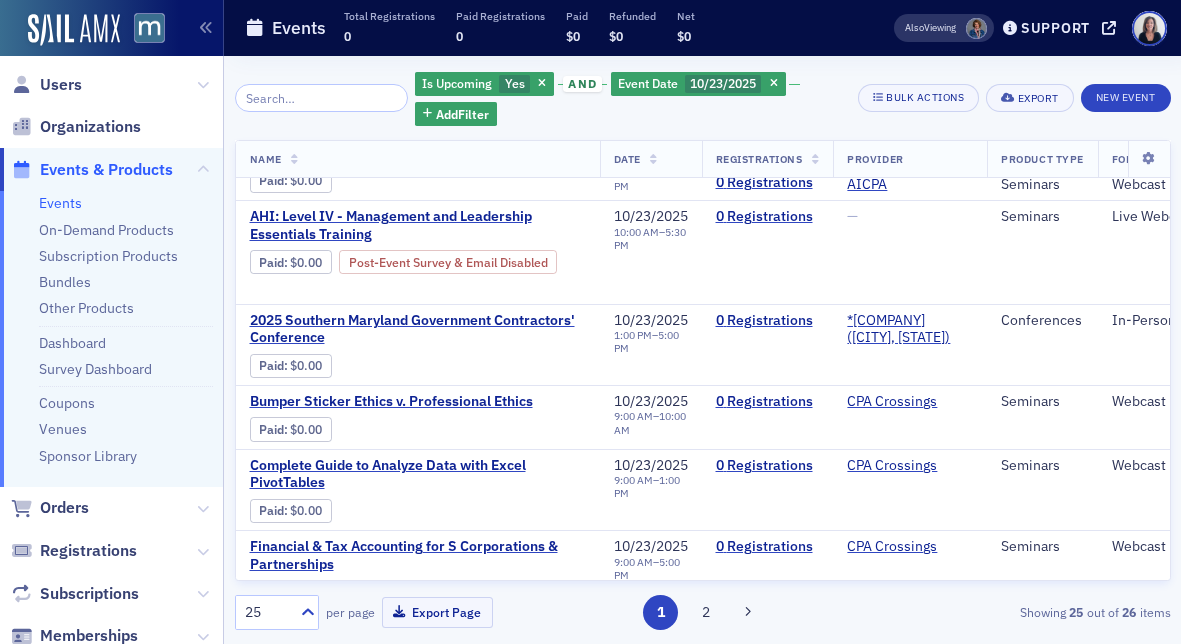 scroll, scrollTop: 209, scrollLeft: 0, axis: vertical 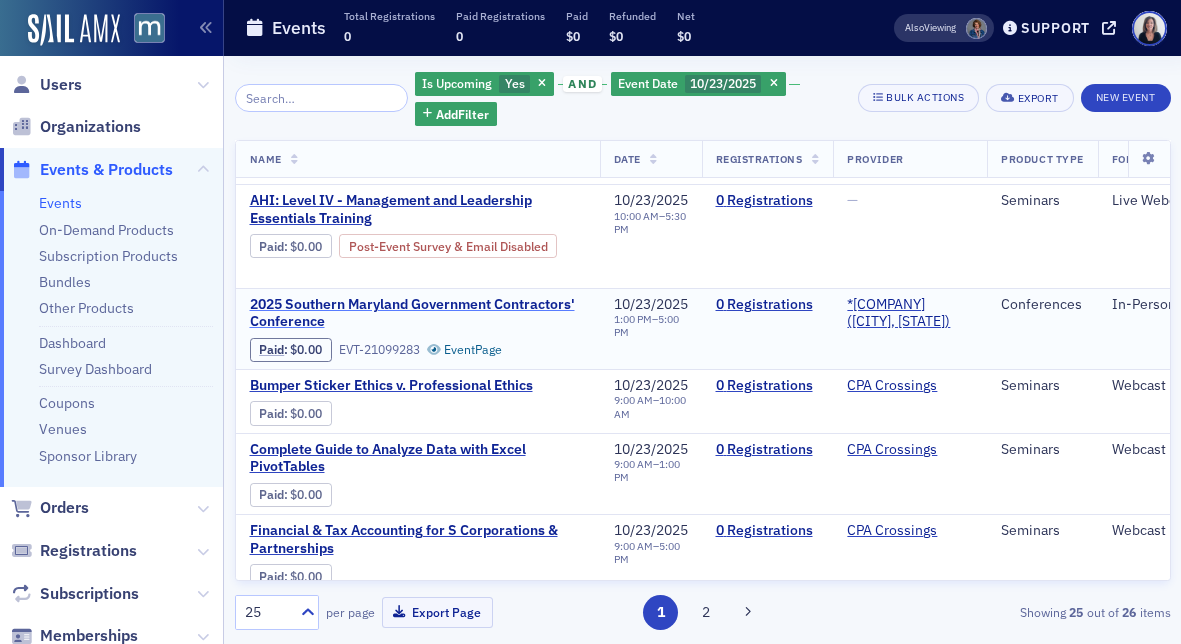click on "2025 Southern Maryland Government Contractors' Conference" 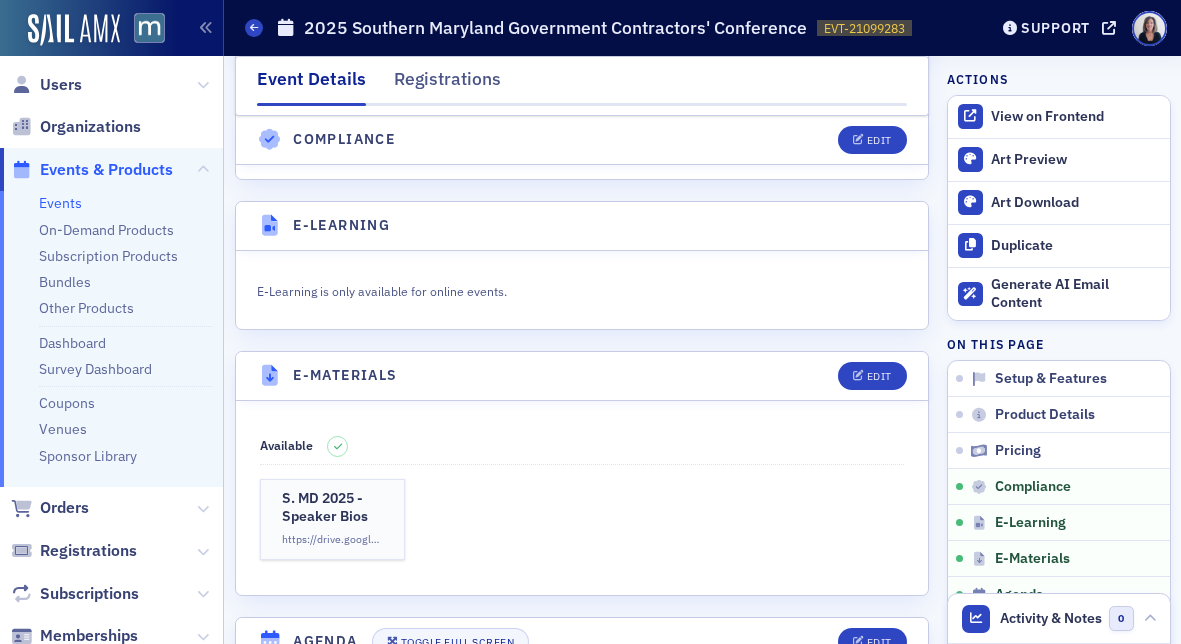 scroll, scrollTop: 2451, scrollLeft: 0, axis: vertical 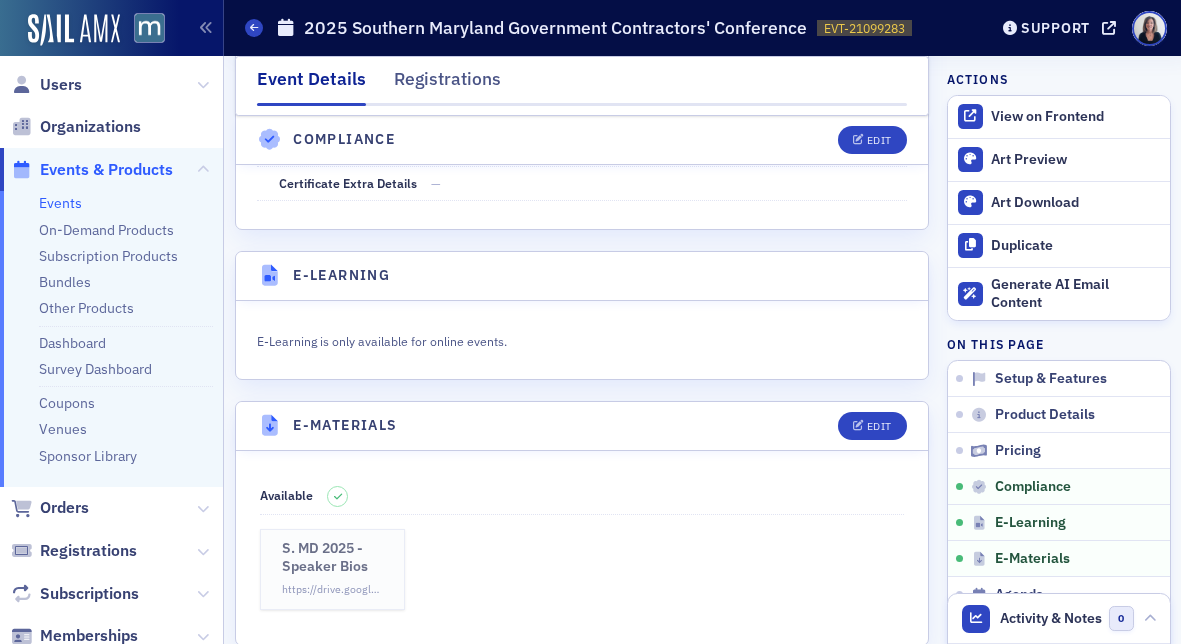 click on "S. MD 2025 - Speaker Bios" 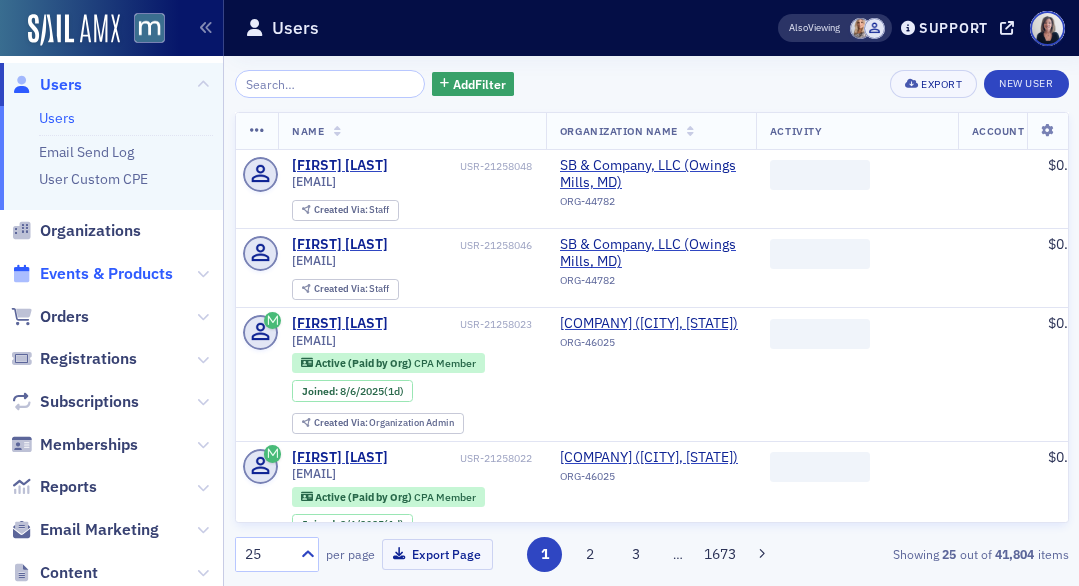scroll, scrollTop: 0, scrollLeft: 0, axis: both 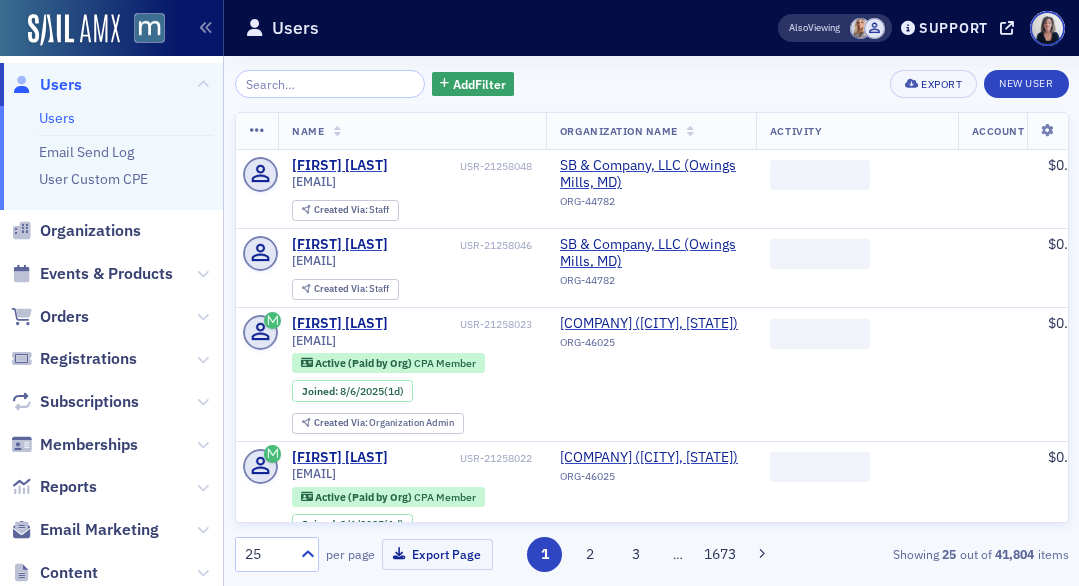 click on "Events & Products" 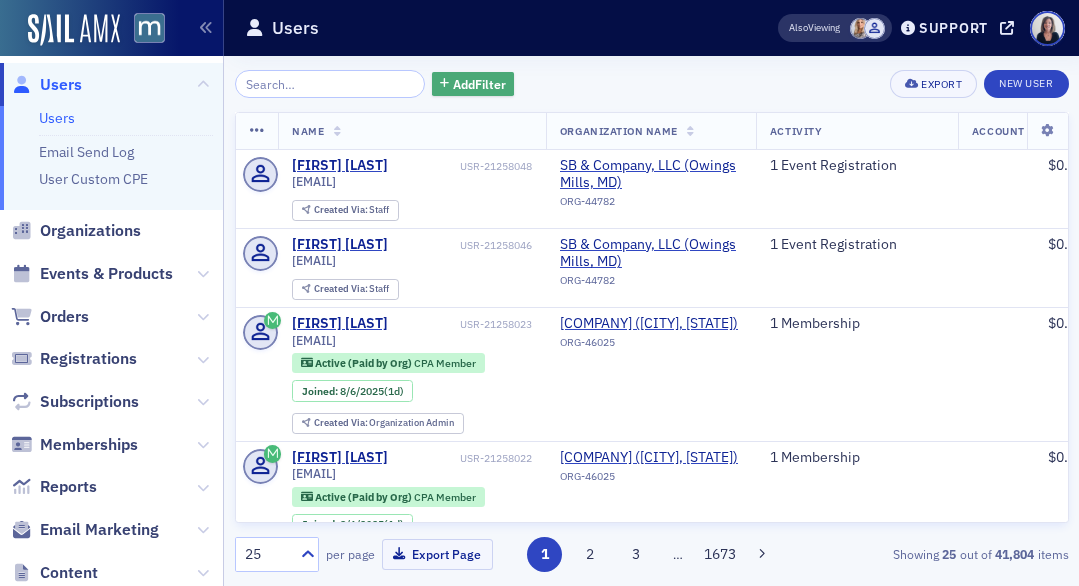 click on "Add  Filter" 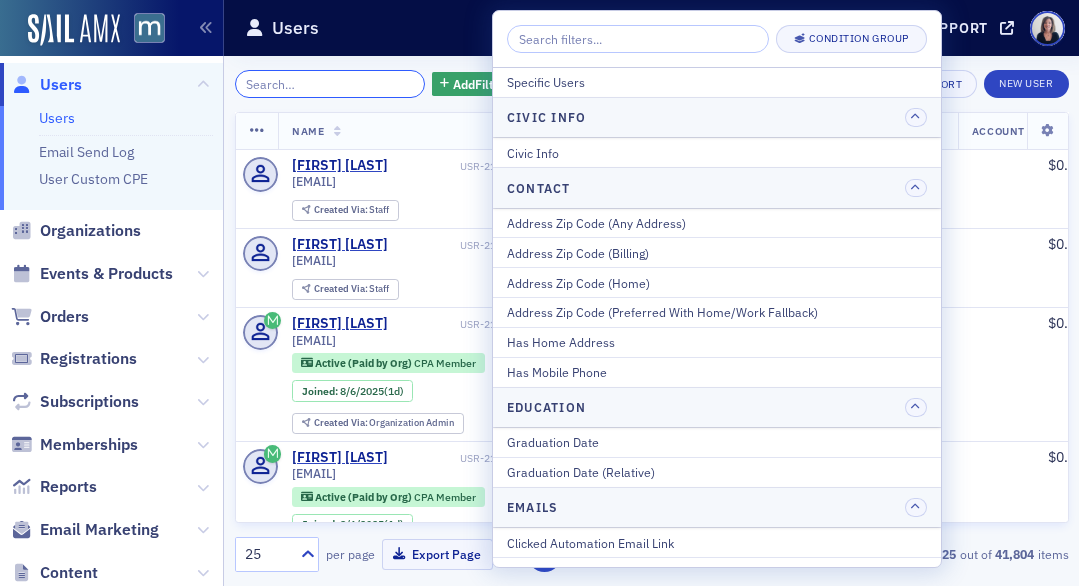 click 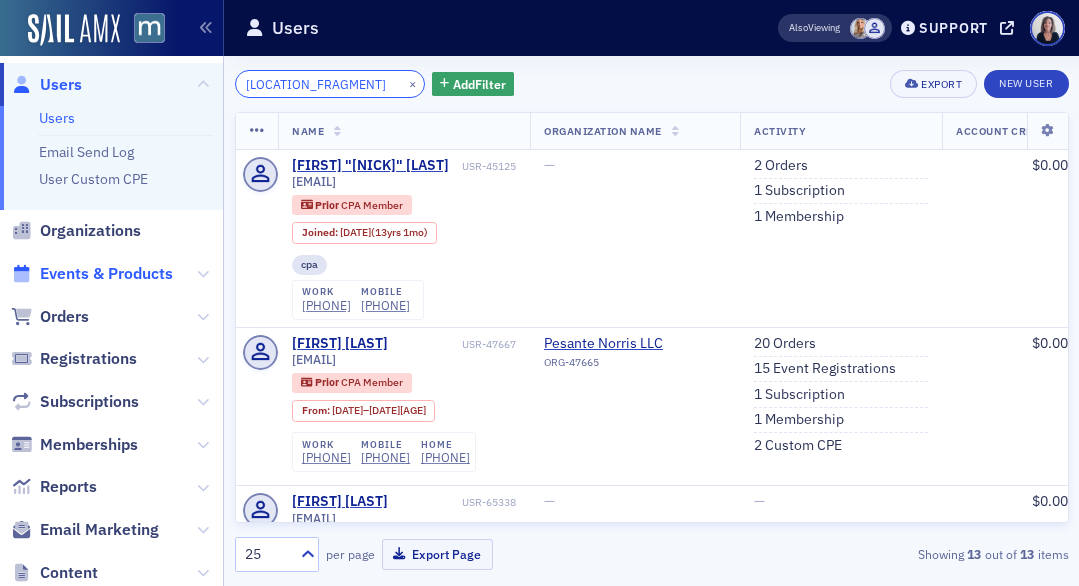 type on "Southern" 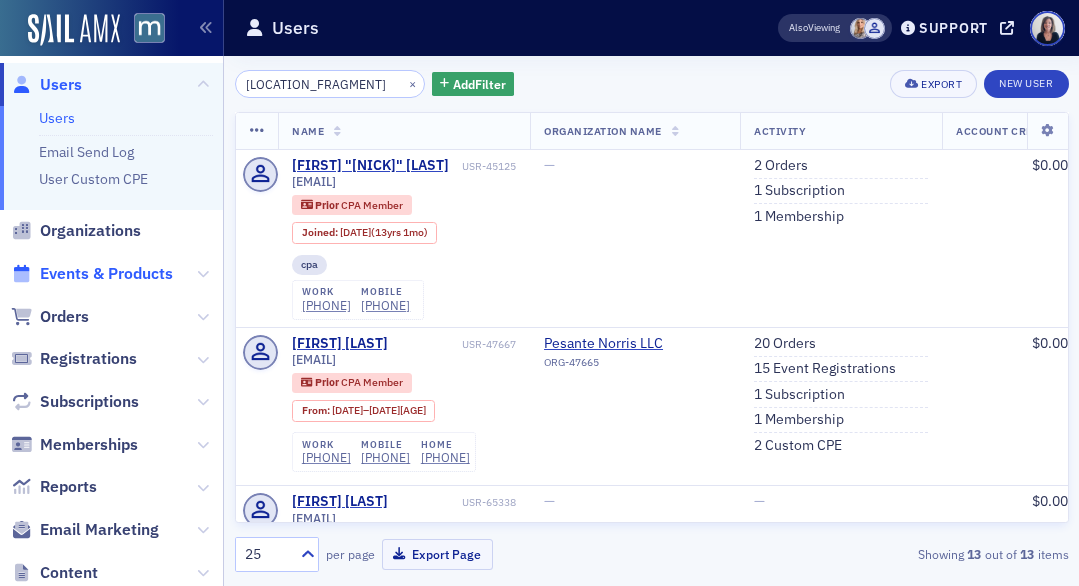 click on "Events & Products" 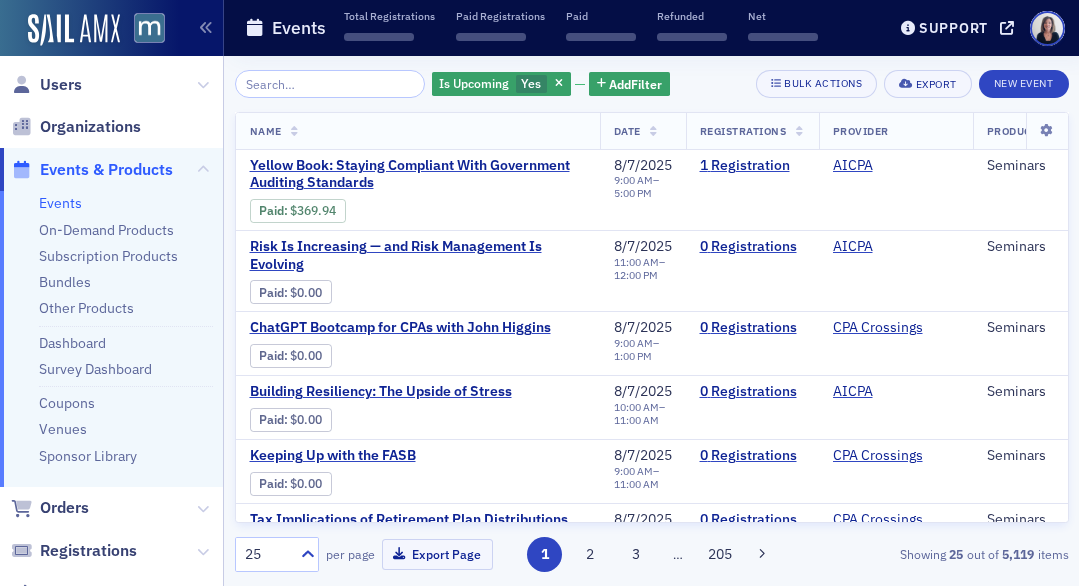 click 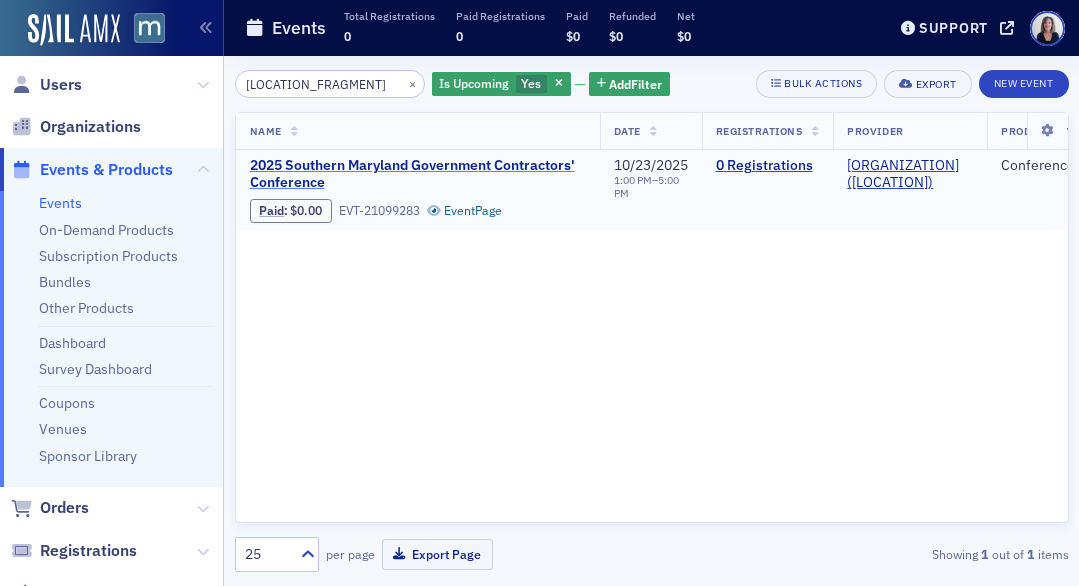 type on "Southern" 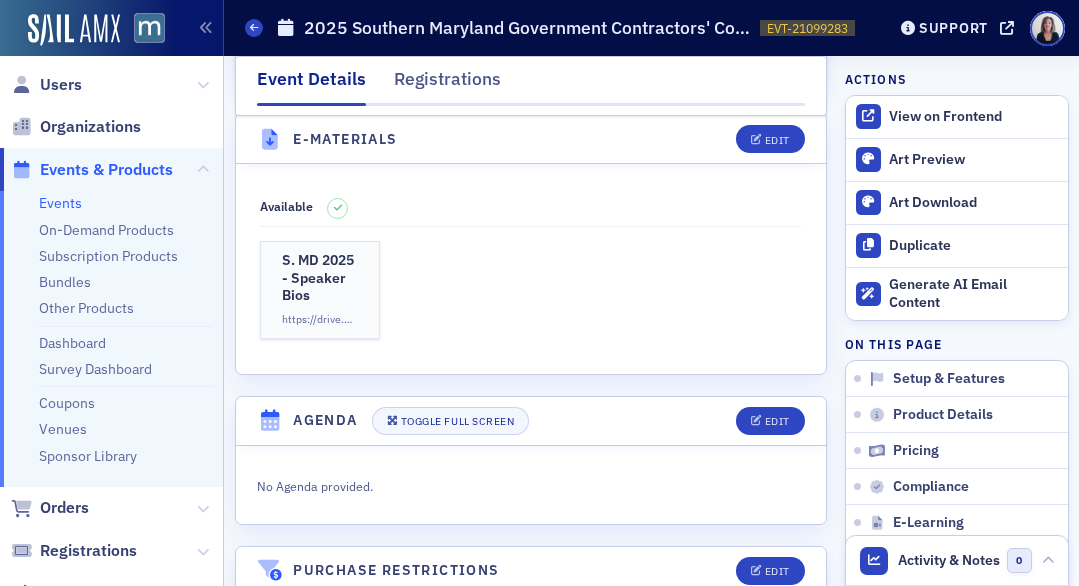 scroll, scrollTop: 2840, scrollLeft: 0, axis: vertical 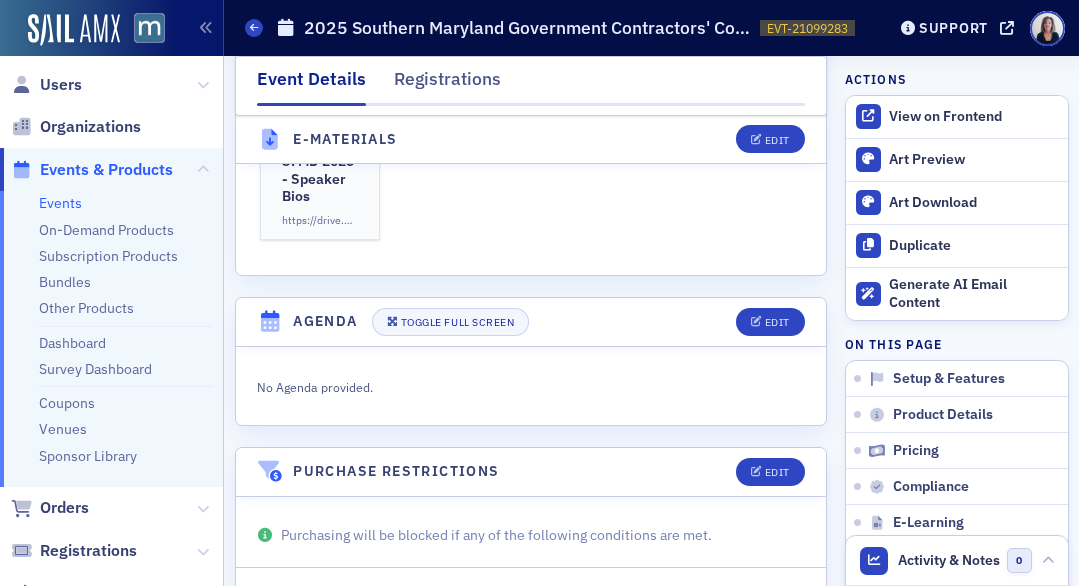 click on "S. MD 2025 - Speaker Bios https://drive.google.com/drive/folders/1POaSSAC-FFYKIUAMIb850PYgcTaQJssX?usp=drive_link" 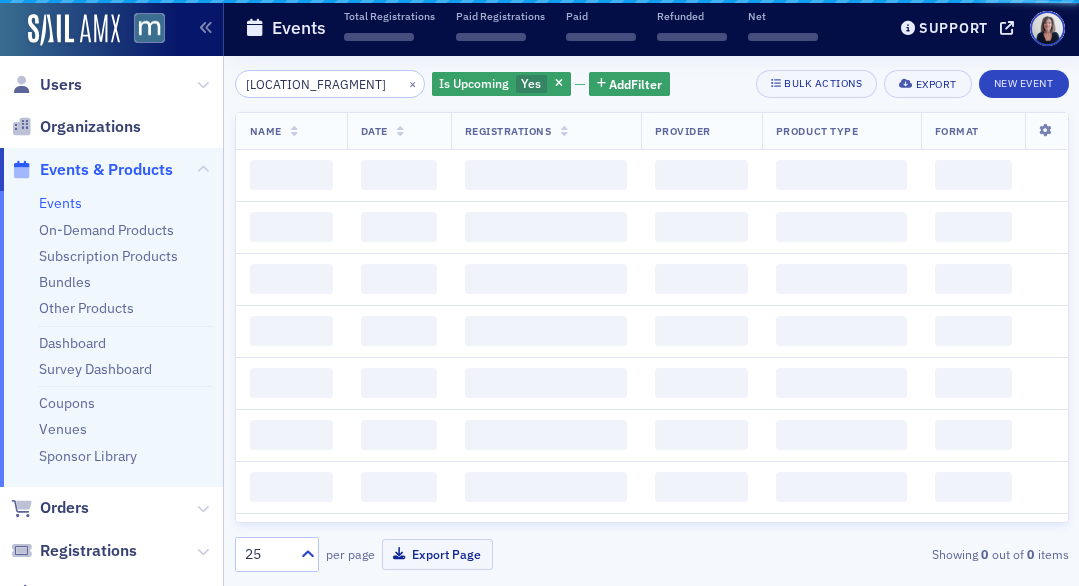 scroll, scrollTop: 0, scrollLeft: 0, axis: both 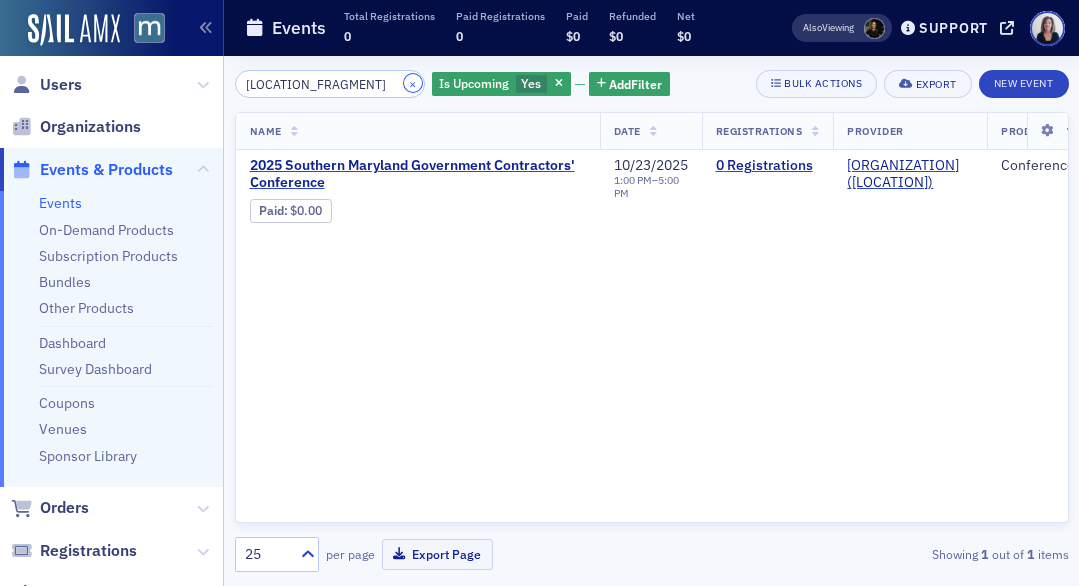 click on "×" 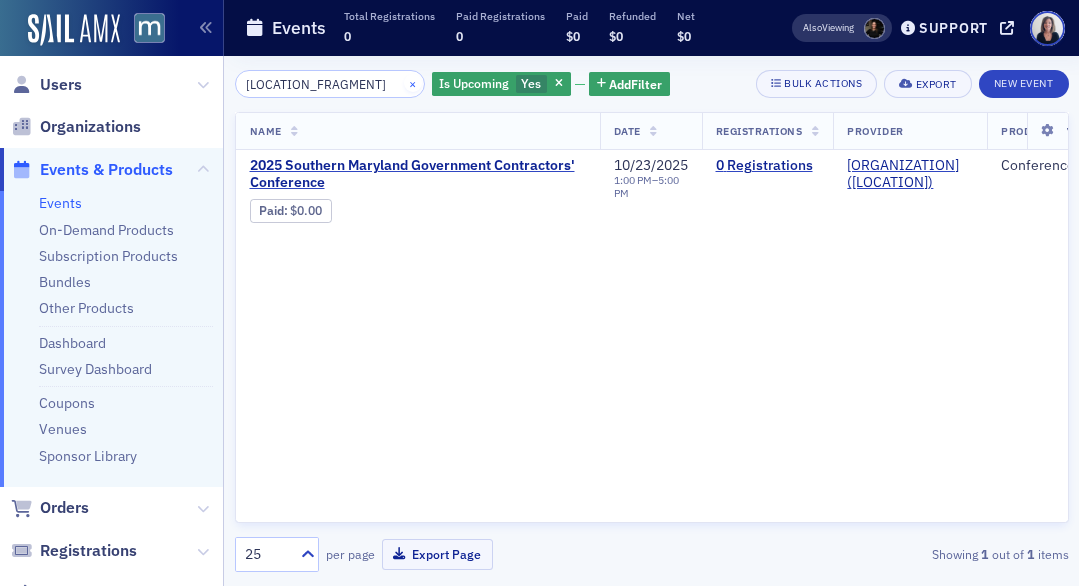 type 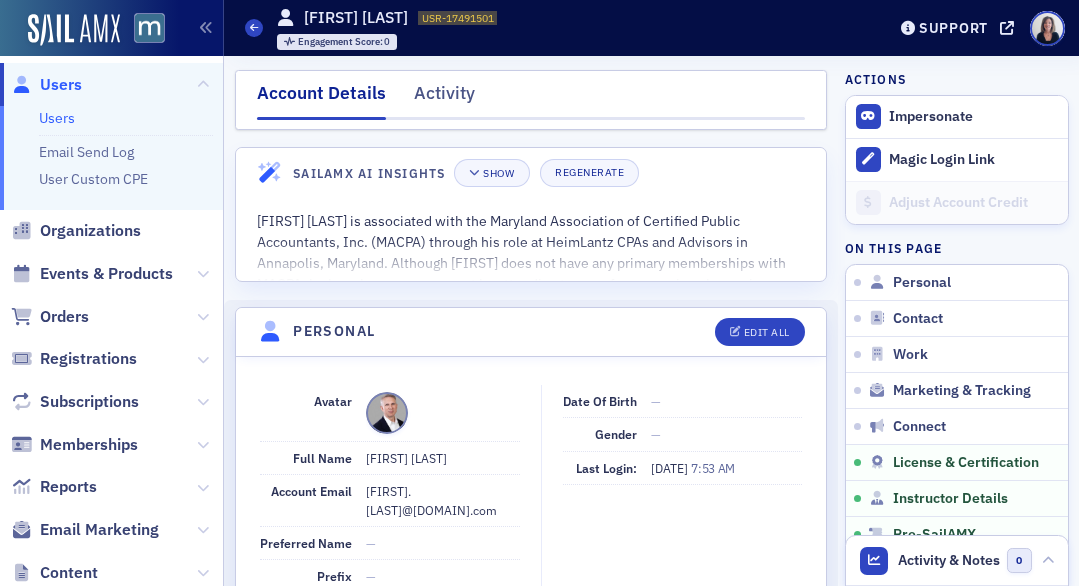 scroll, scrollTop: 0, scrollLeft: 0, axis: both 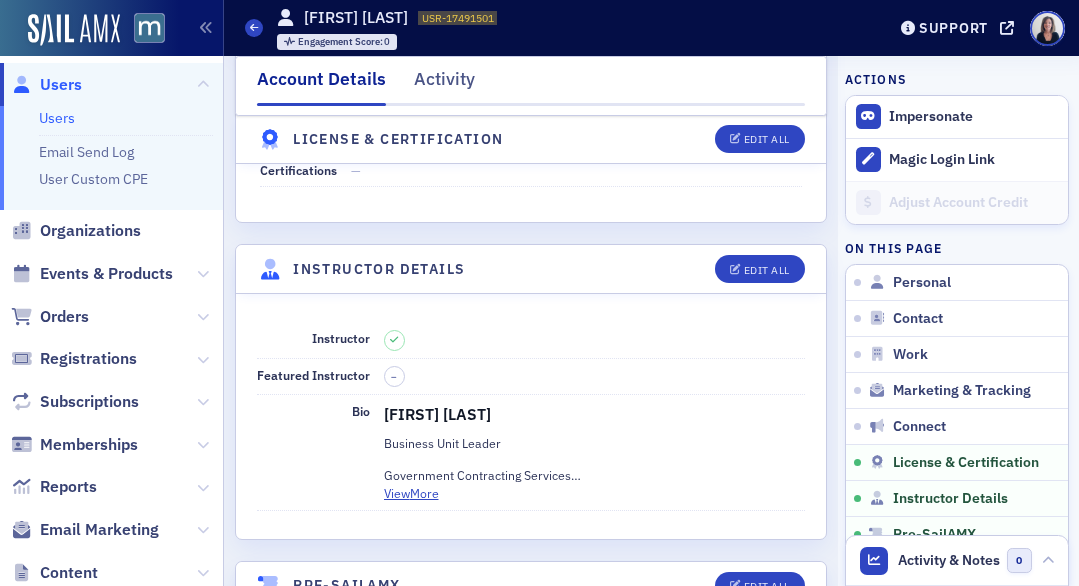 click on "Users" 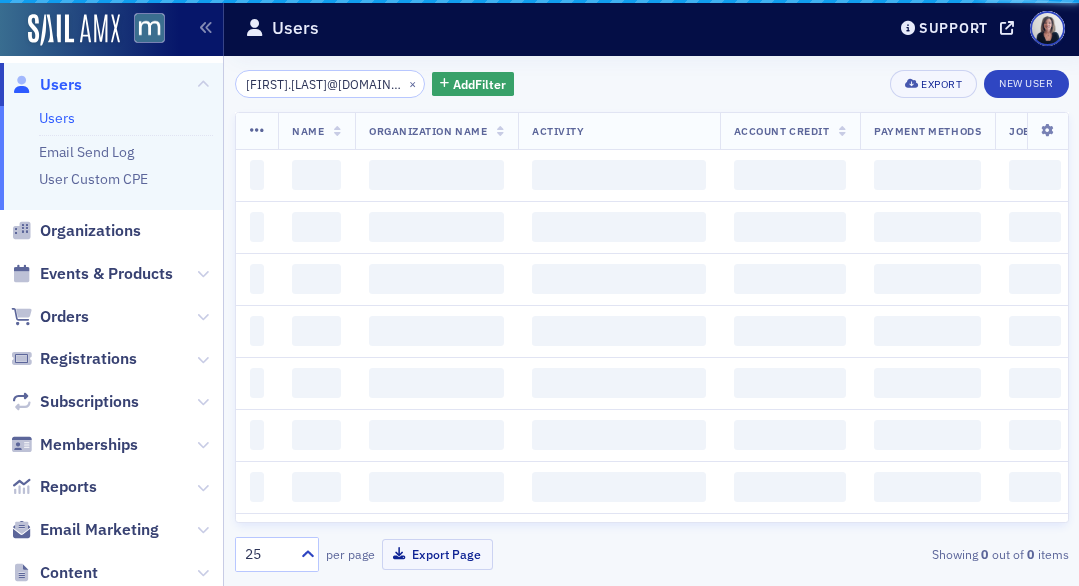 scroll, scrollTop: 0, scrollLeft: 0, axis: both 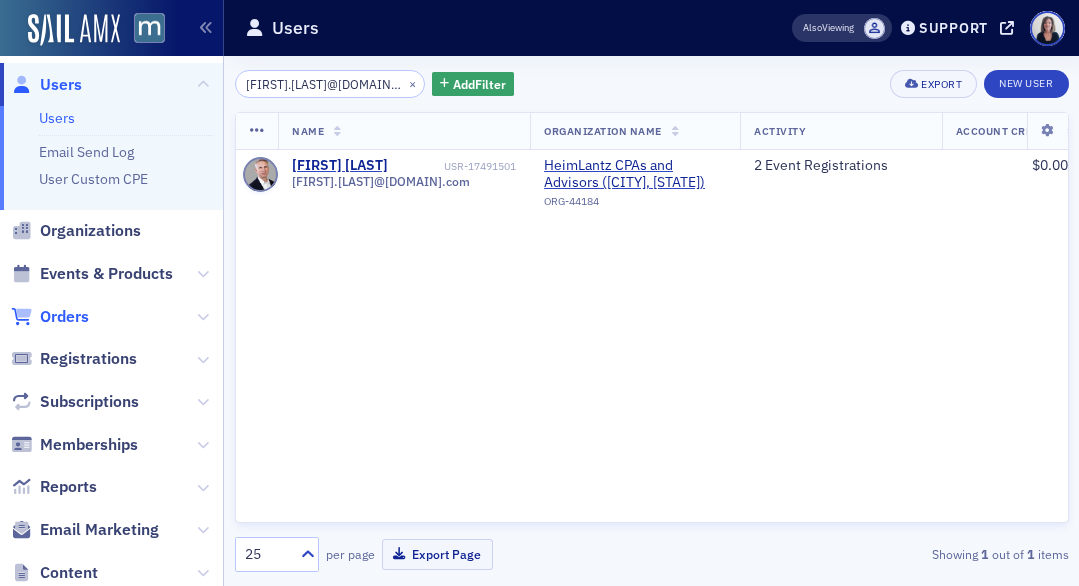 click on "Orders" 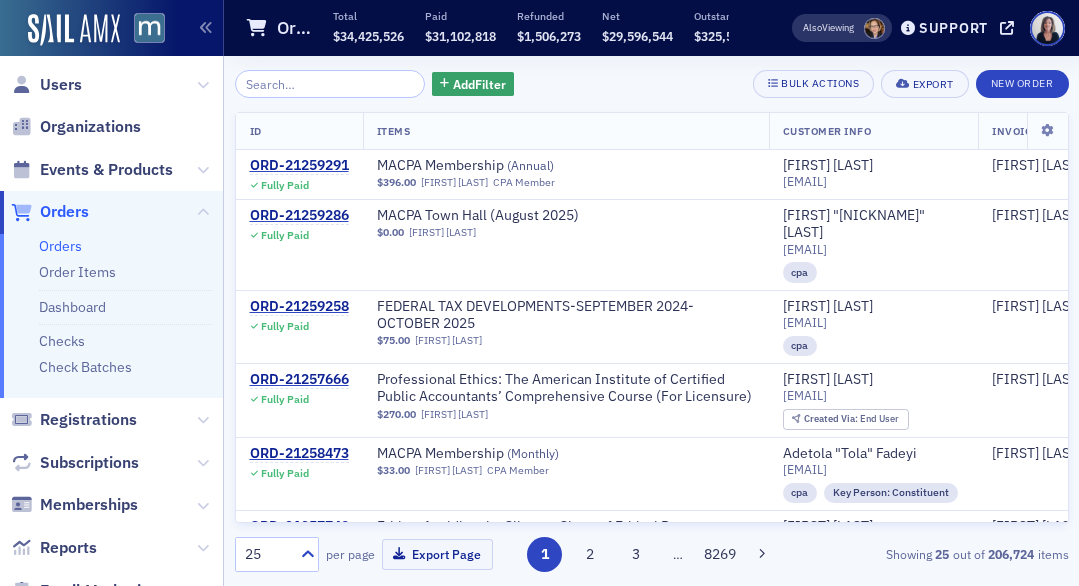 scroll, scrollTop: 0, scrollLeft: 0, axis: both 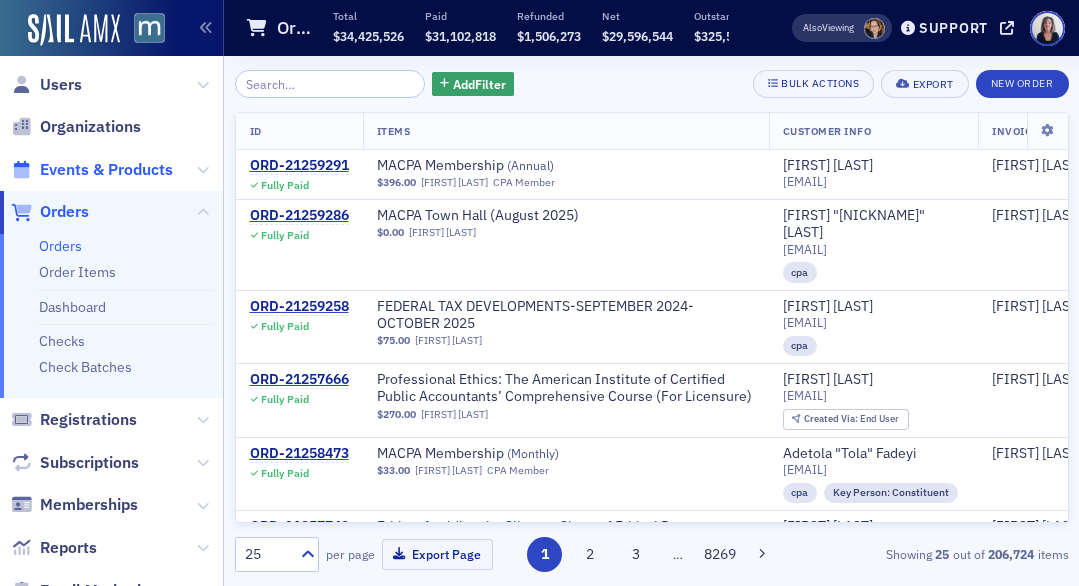 click on "Events & Products" 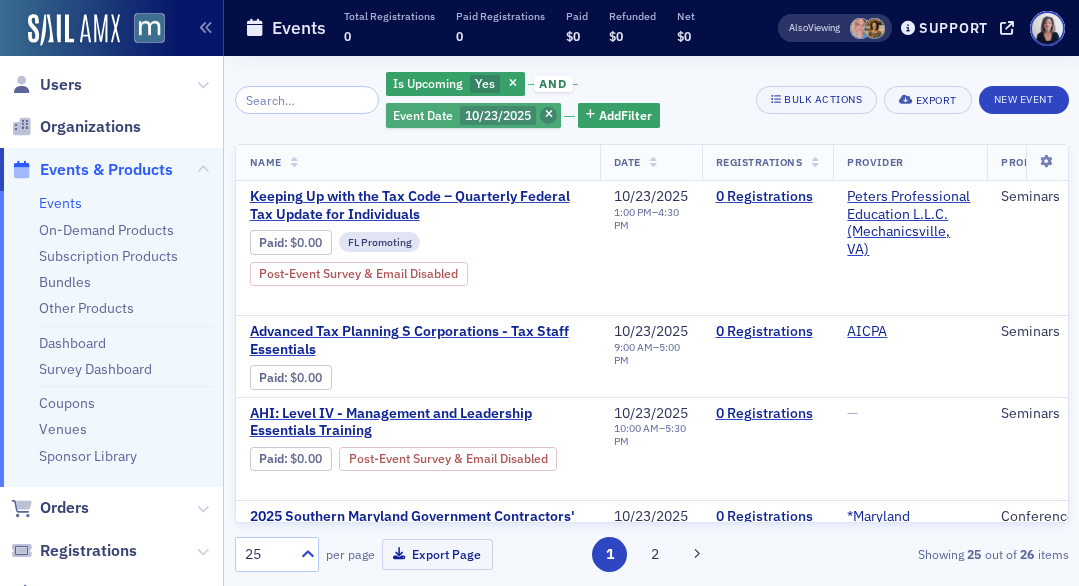 click 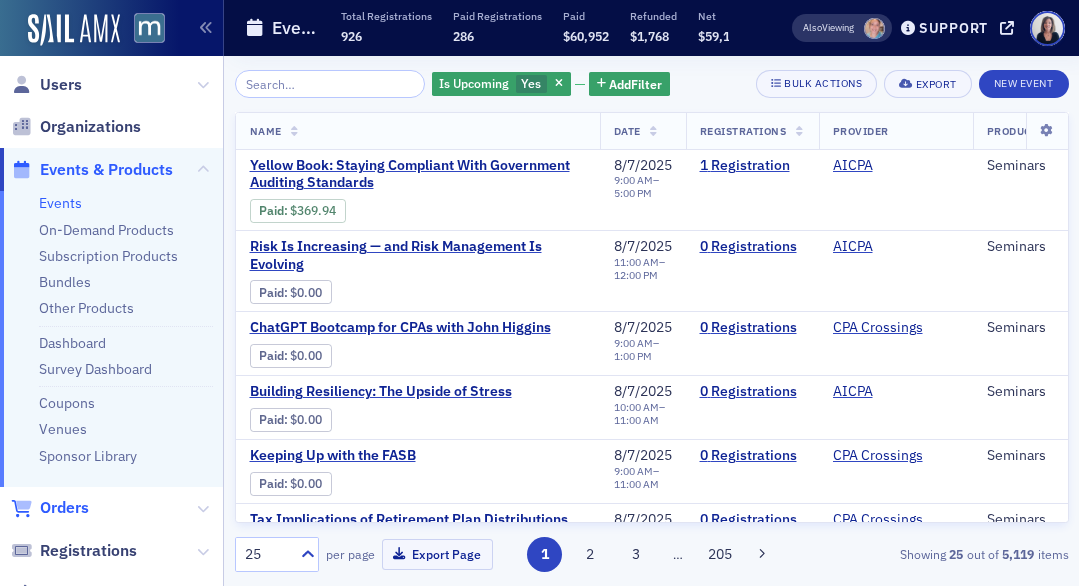 click on "Orders" 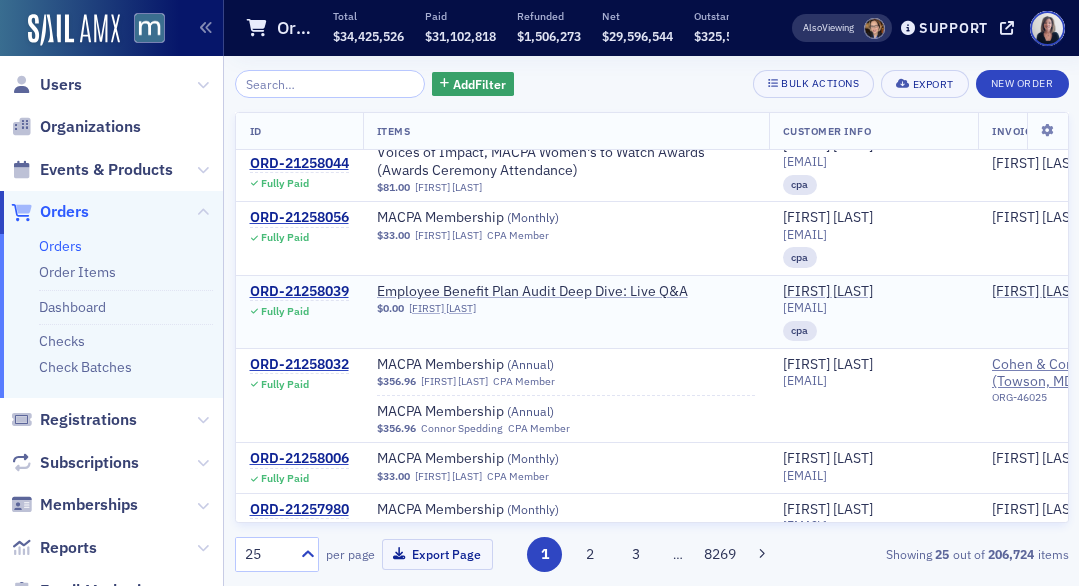 scroll, scrollTop: 1695, scrollLeft: 6, axis: both 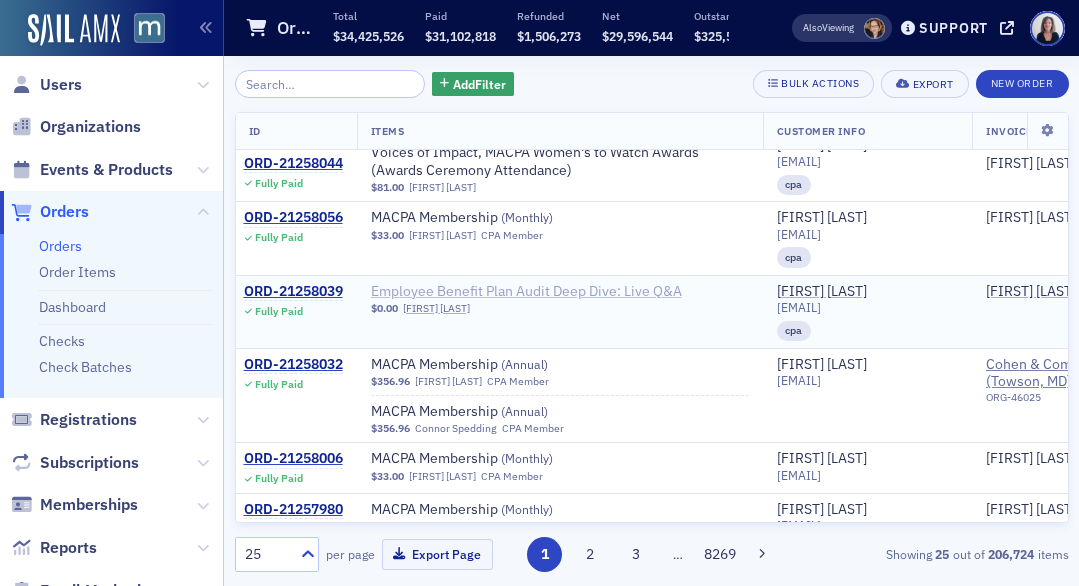 click on "Employee Benefit Plan Audit Deep Dive: Live Q&A" 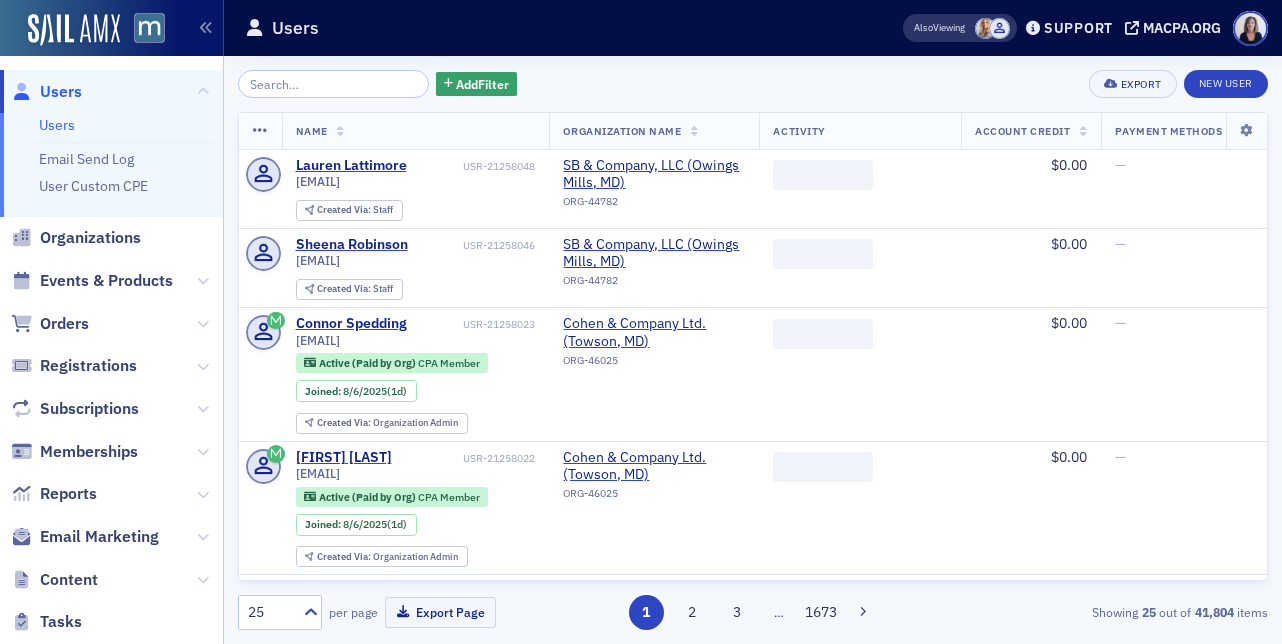 scroll, scrollTop: 0, scrollLeft: 0, axis: both 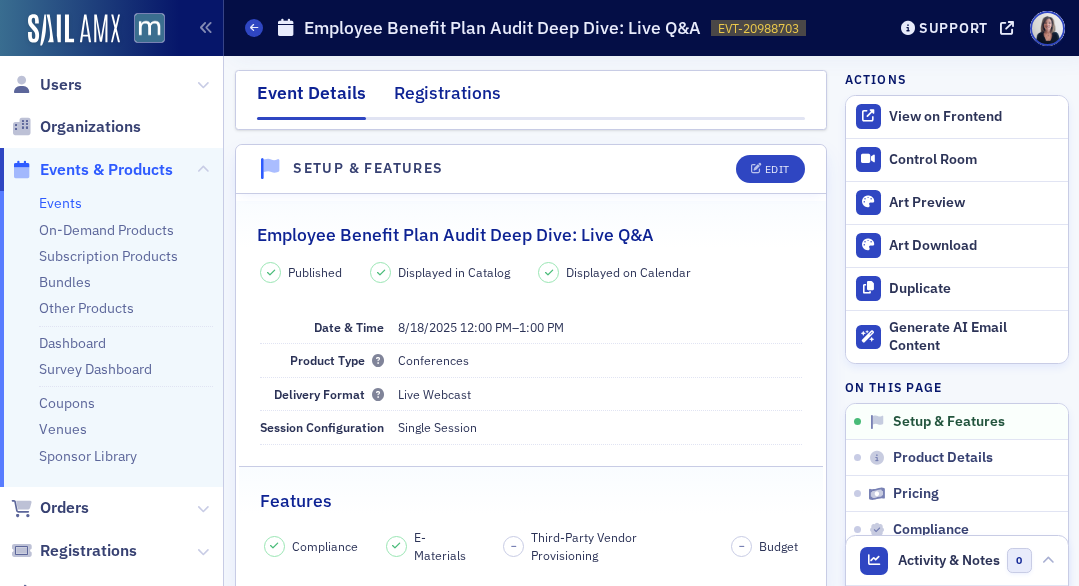click on "Registrations" 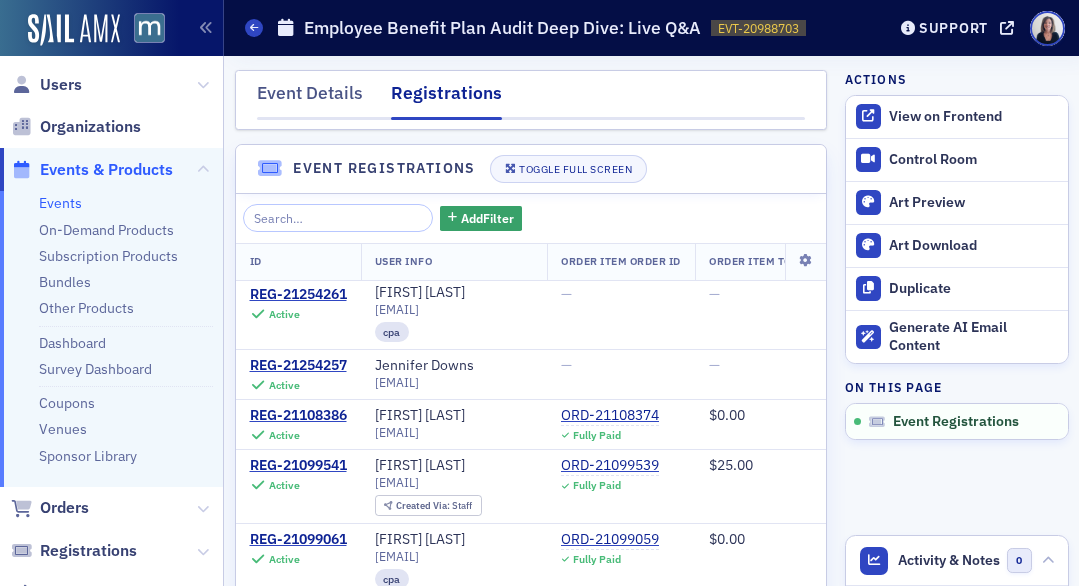 scroll, scrollTop: 363, scrollLeft: 0, axis: vertical 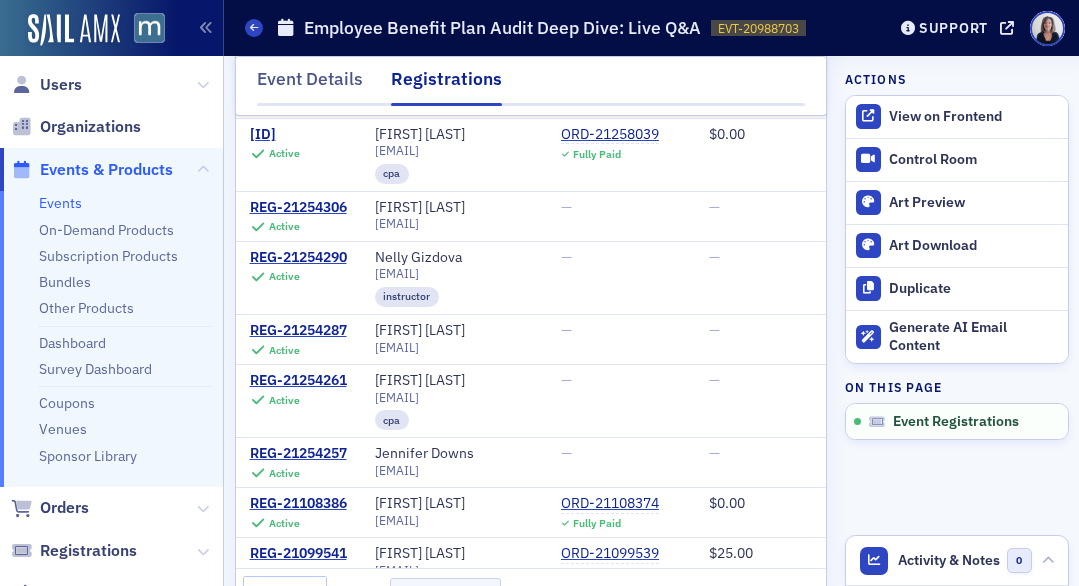 click on "Events & Products" 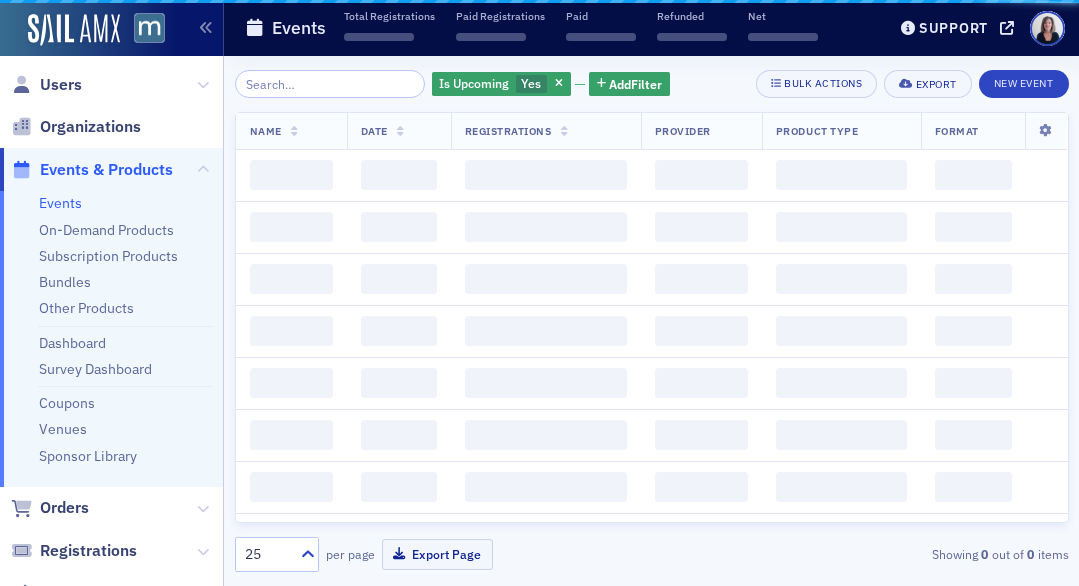 scroll, scrollTop: 0, scrollLeft: 0, axis: both 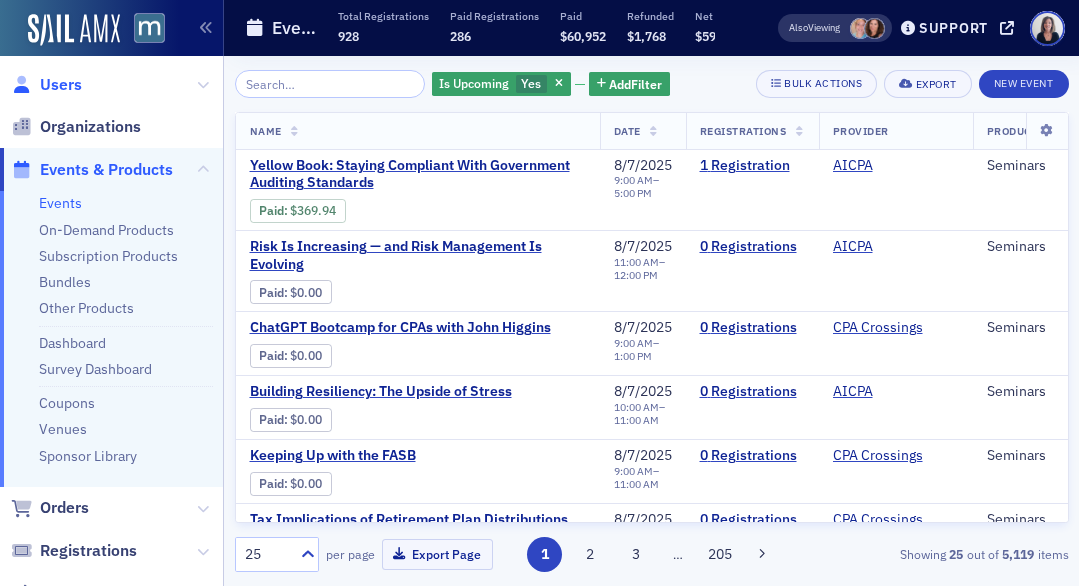 click on "Users" 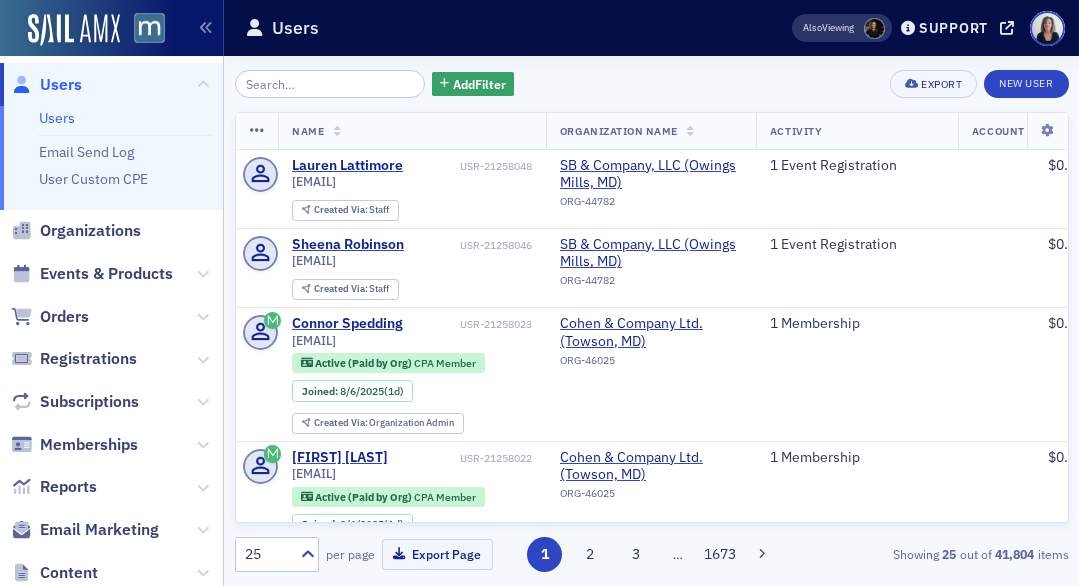 click on "Users" 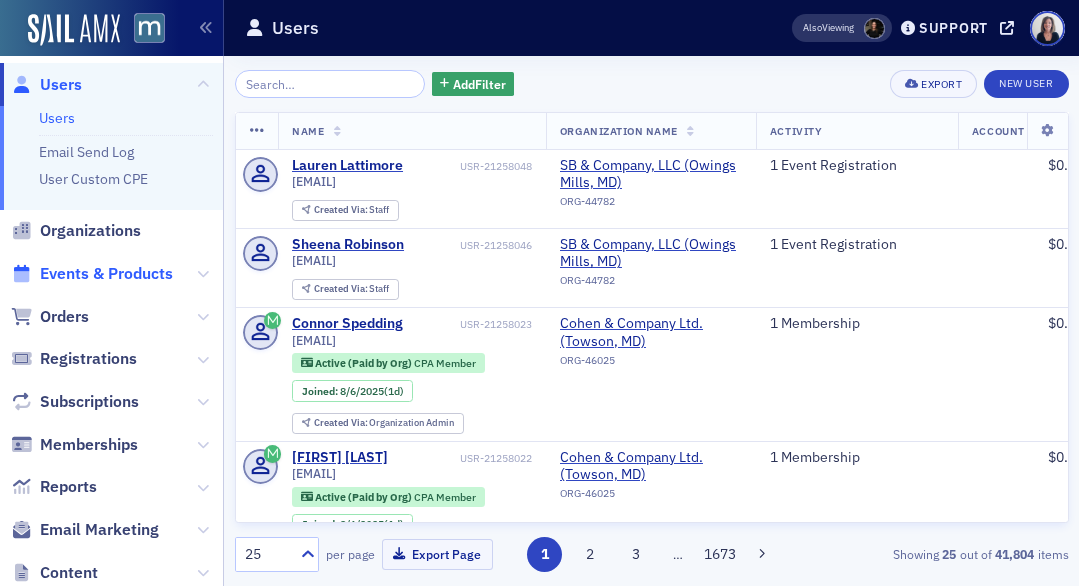 click on "Events & Products" 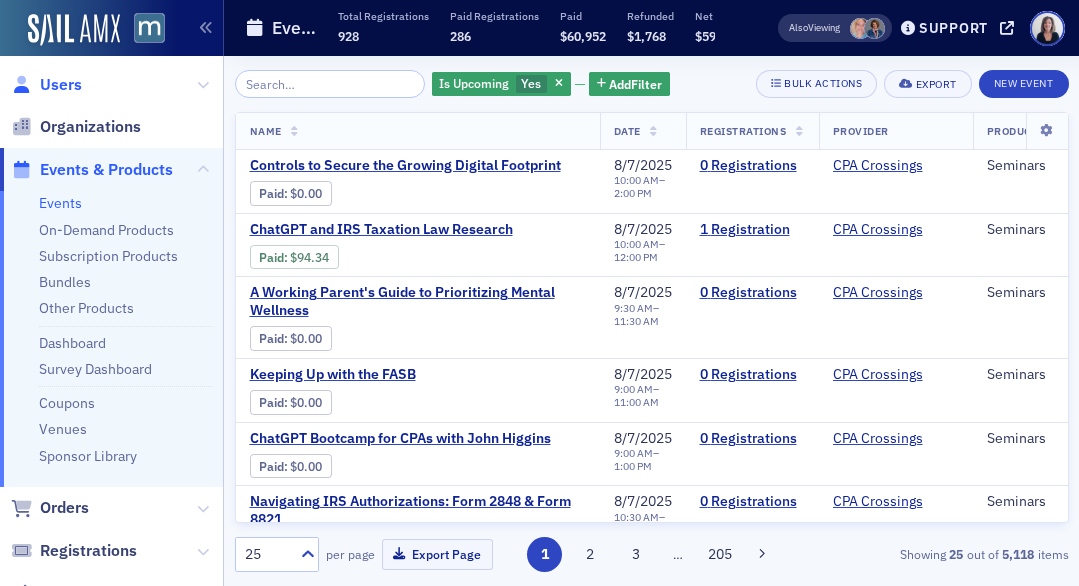 click on "Users" 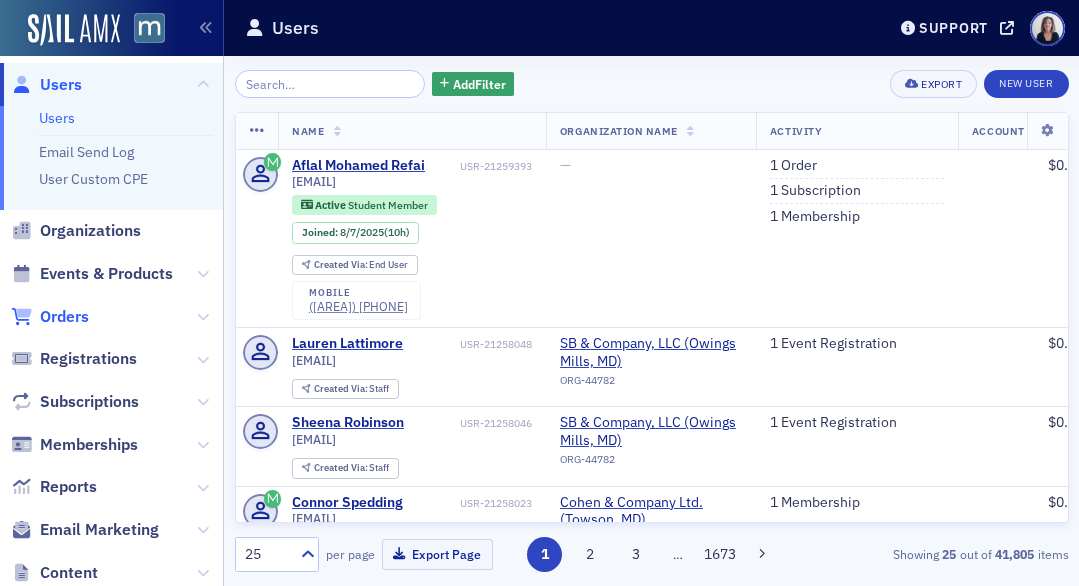 click on "Orders" 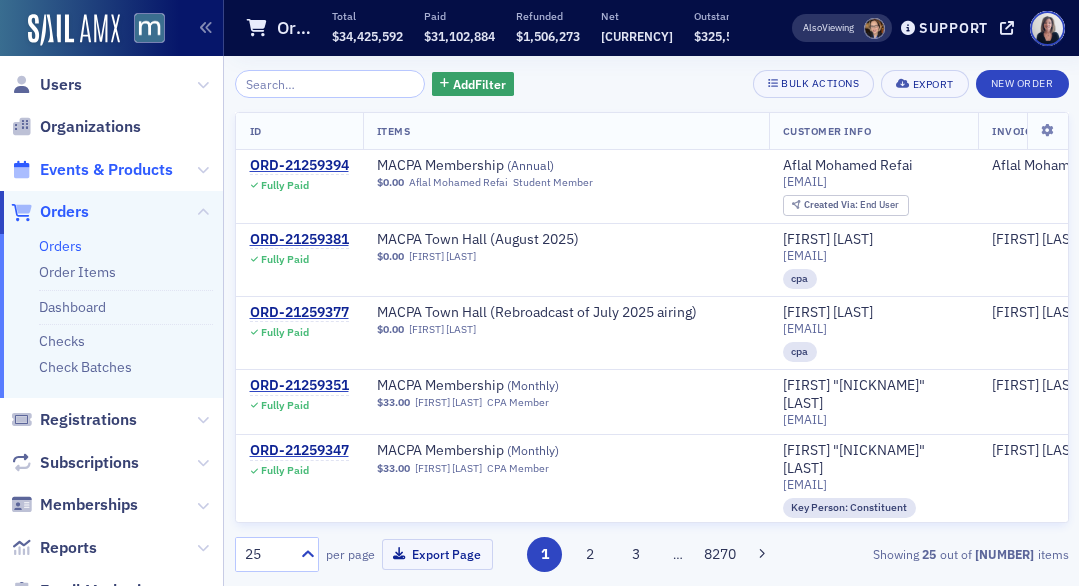 click on "Events & Products" 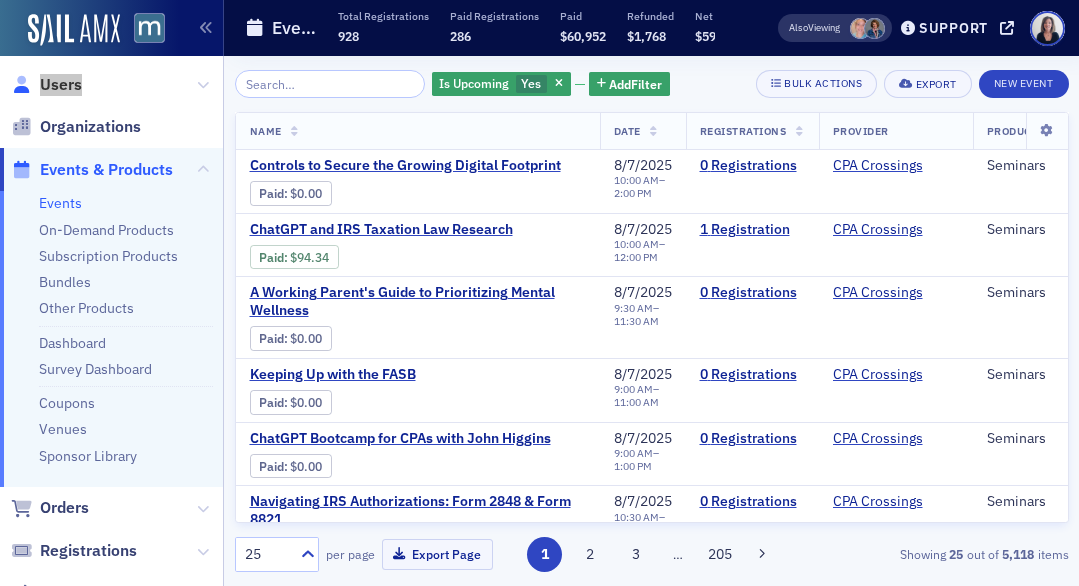 click on "Users" 